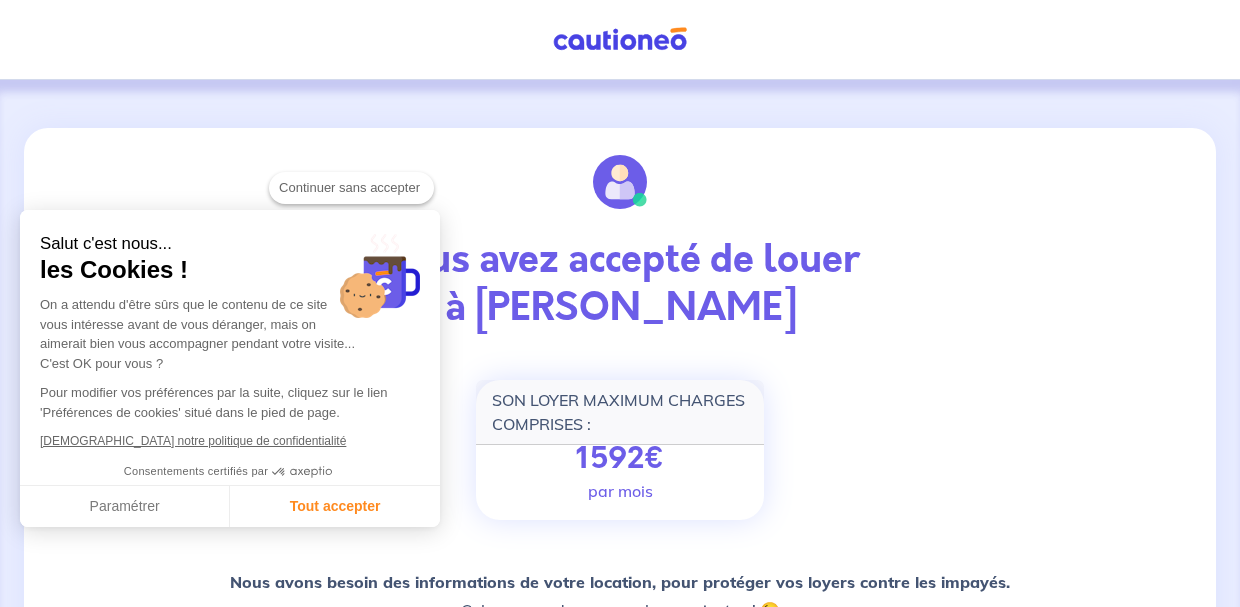 scroll, scrollTop: 1, scrollLeft: 0, axis: vertical 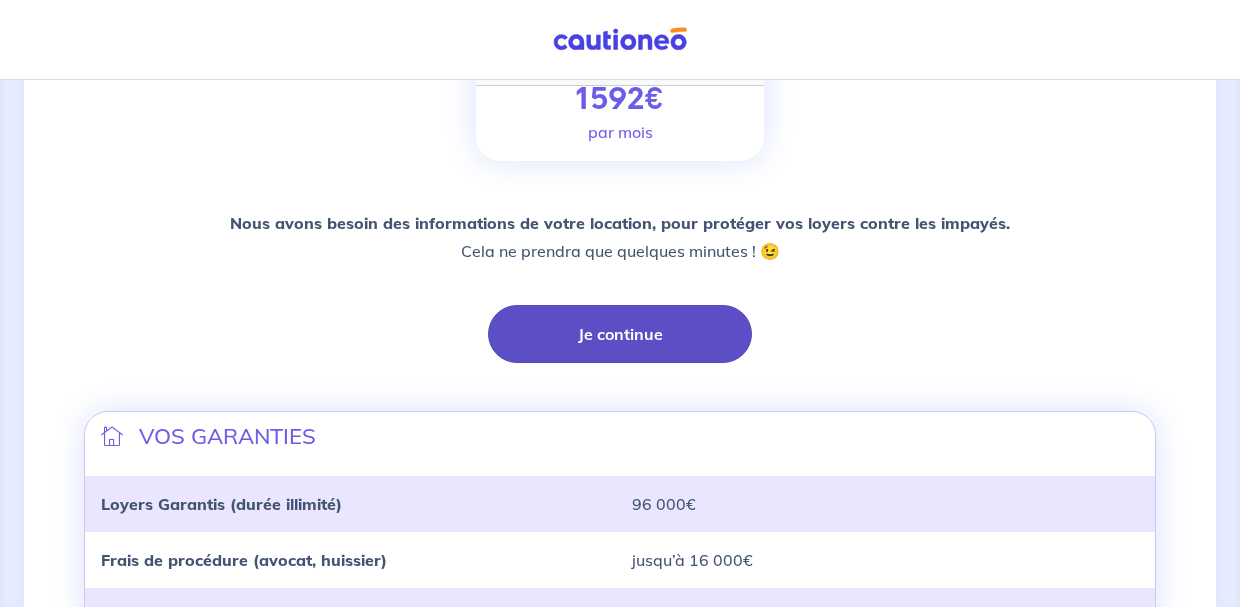 click on "Je continue" at bounding box center (620, 334) 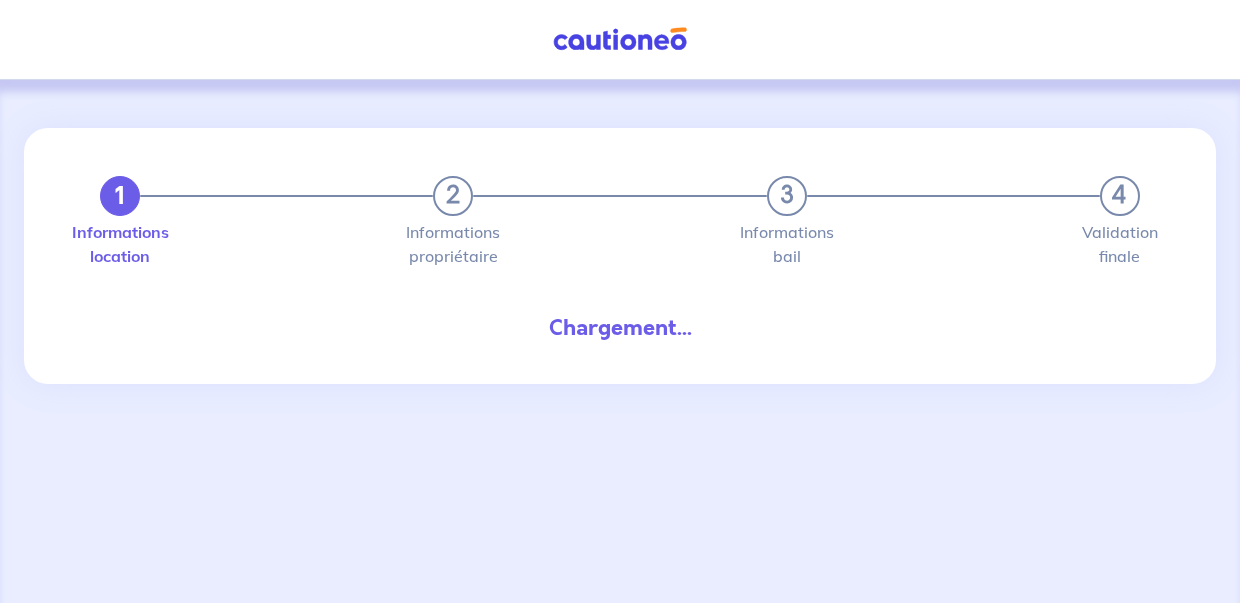 scroll, scrollTop: 0, scrollLeft: 0, axis: both 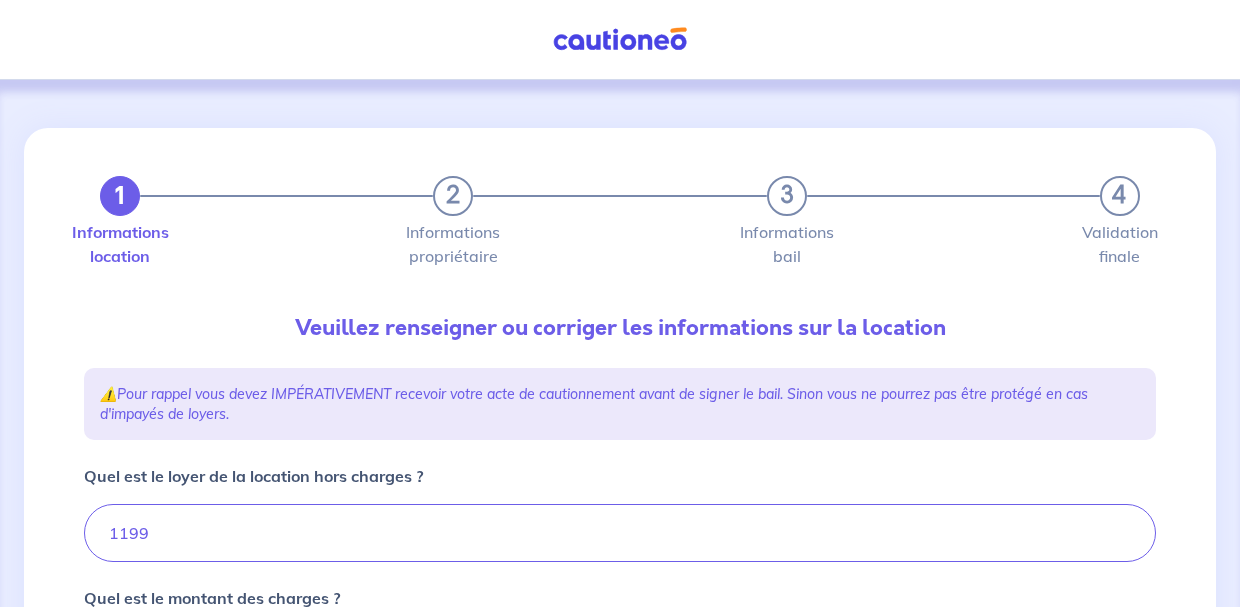 type on "1199" 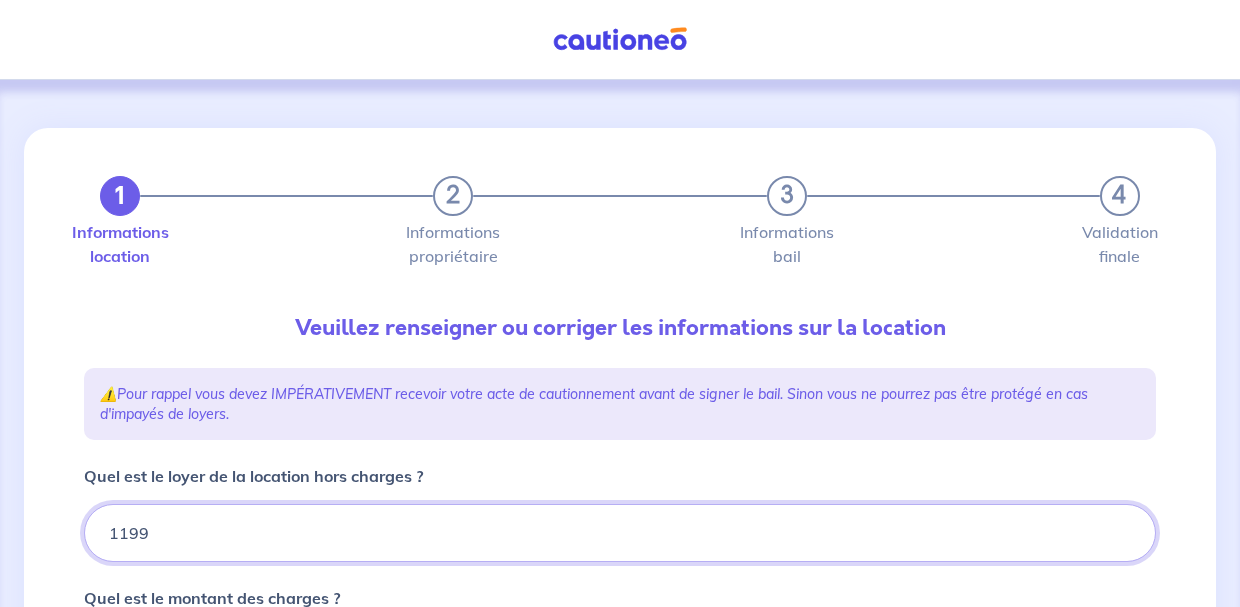 click on "1199" at bounding box center (620, 533) 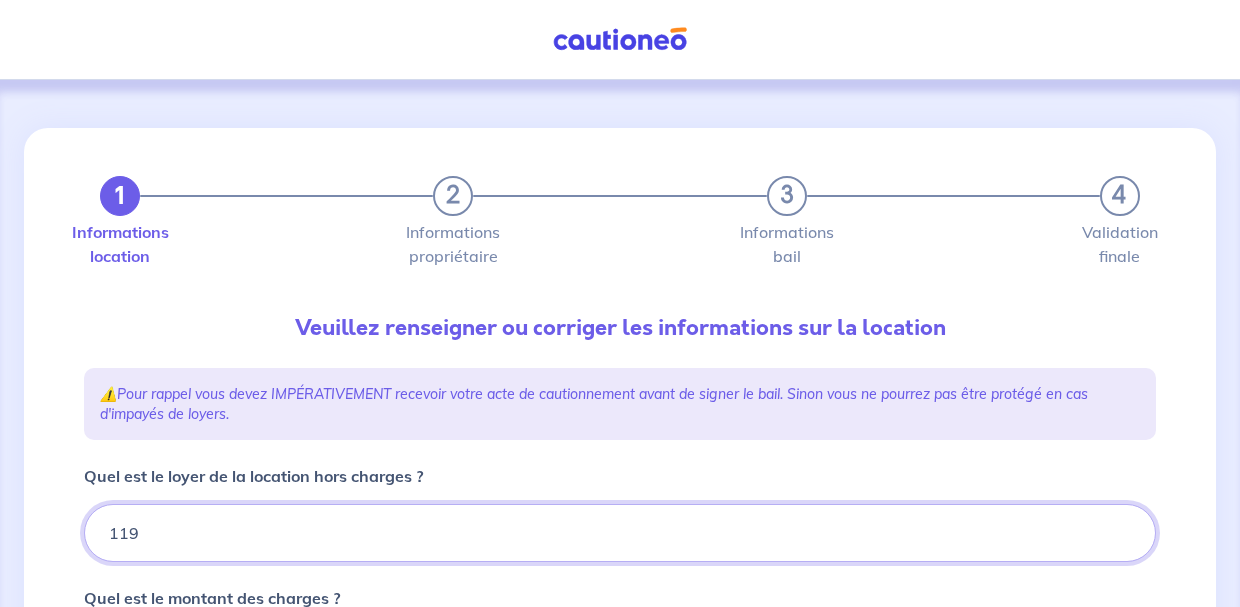 type on "11" 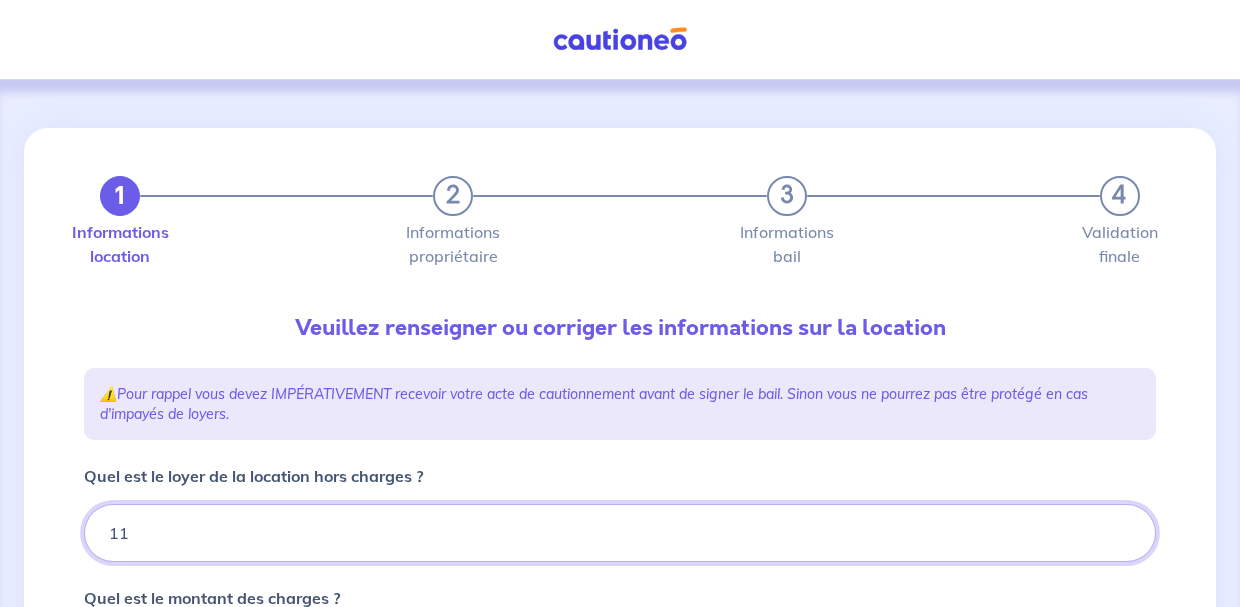 type on "119" 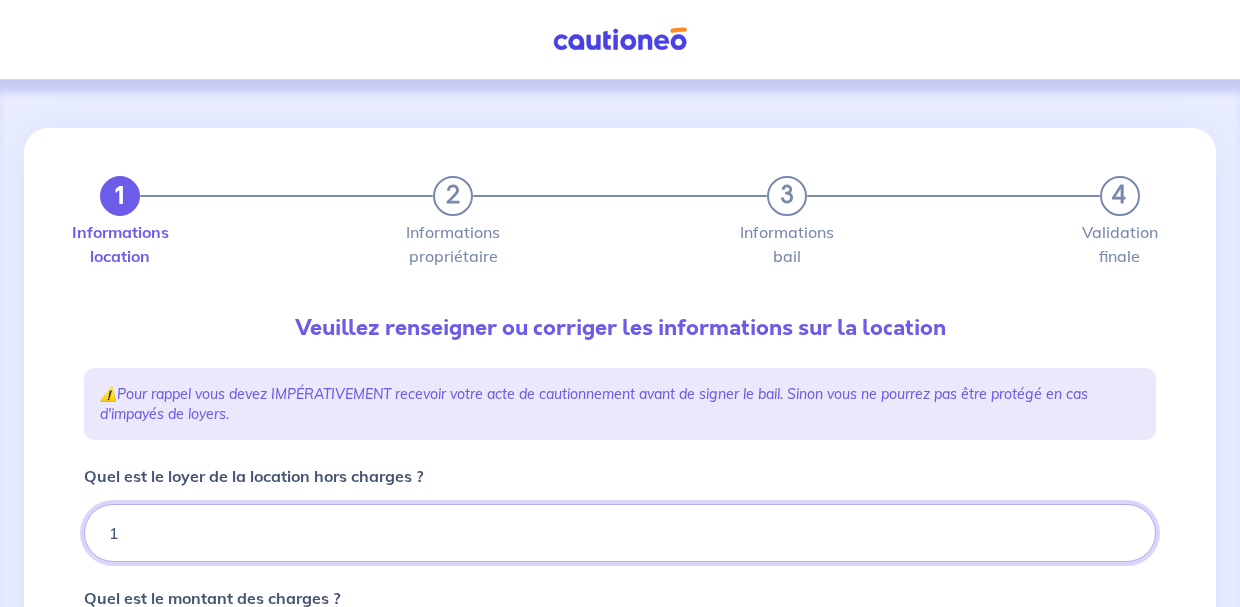 type on "1" 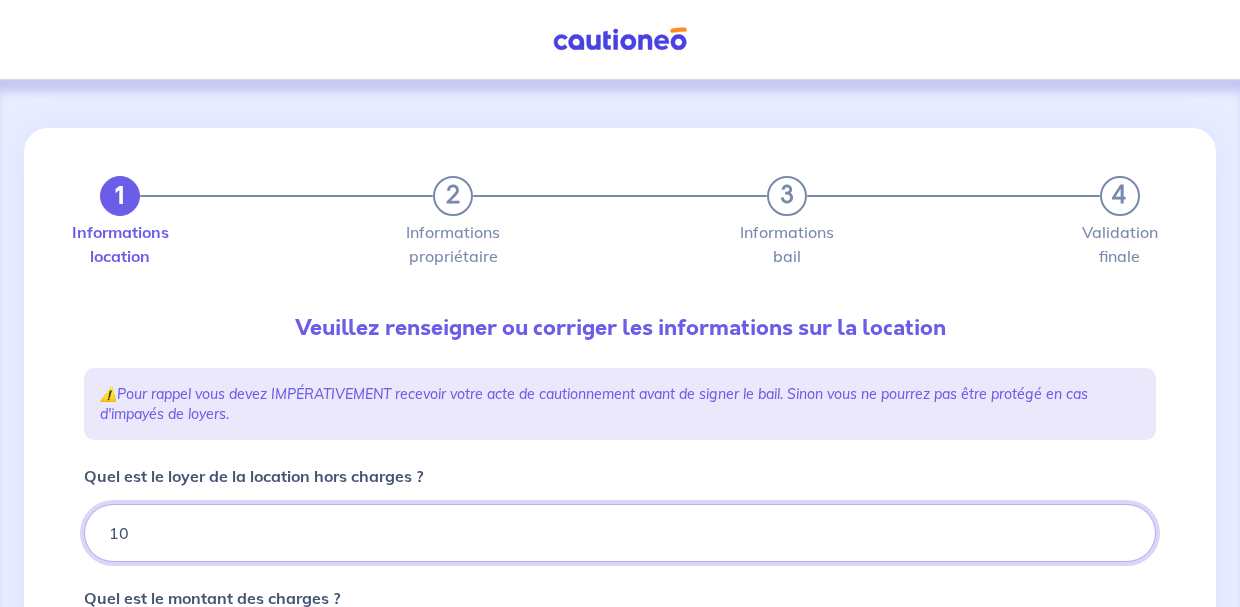 type on "10" 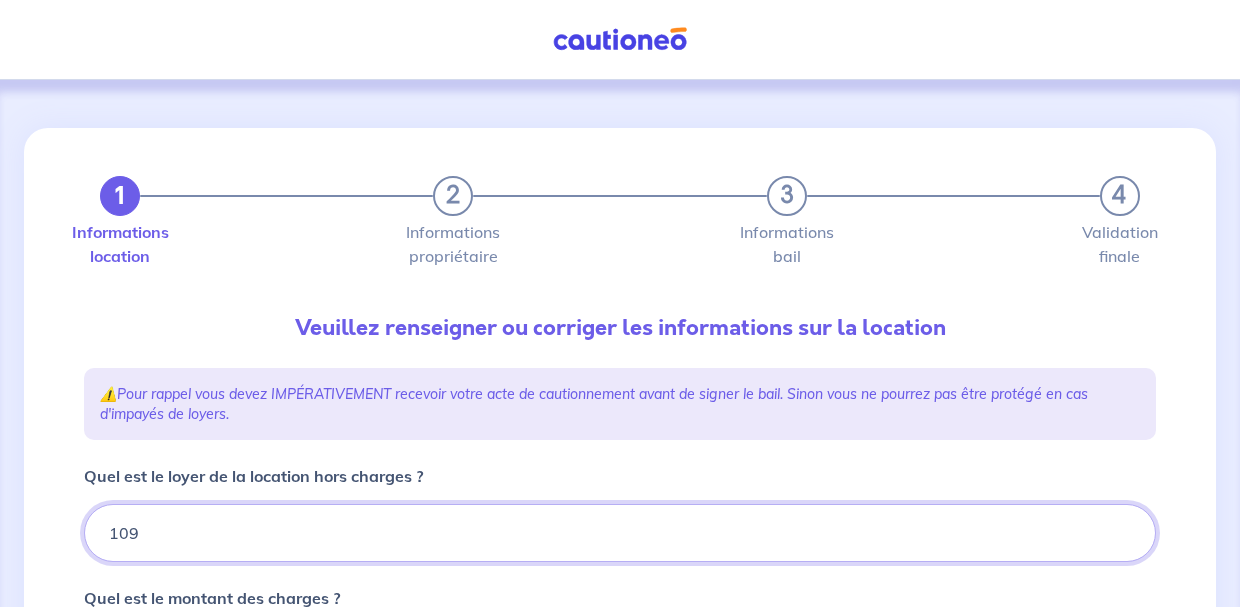 type on "1099" 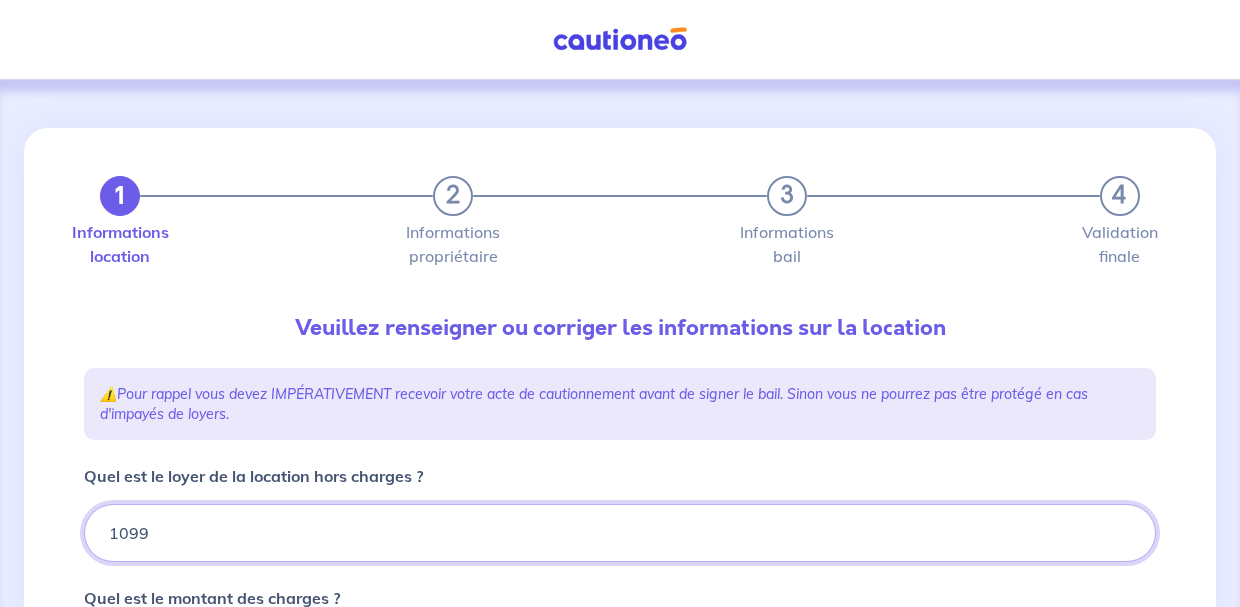 type on "1099" 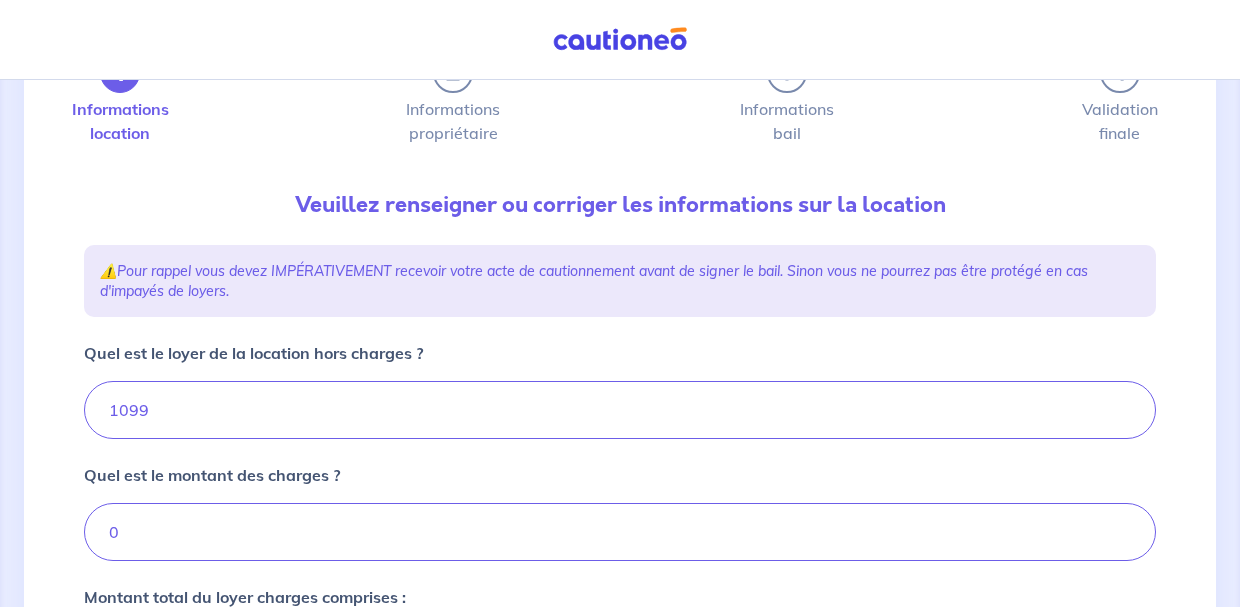 scroll, scrollTop: 127, scrollLeft: 0, axis: vertical 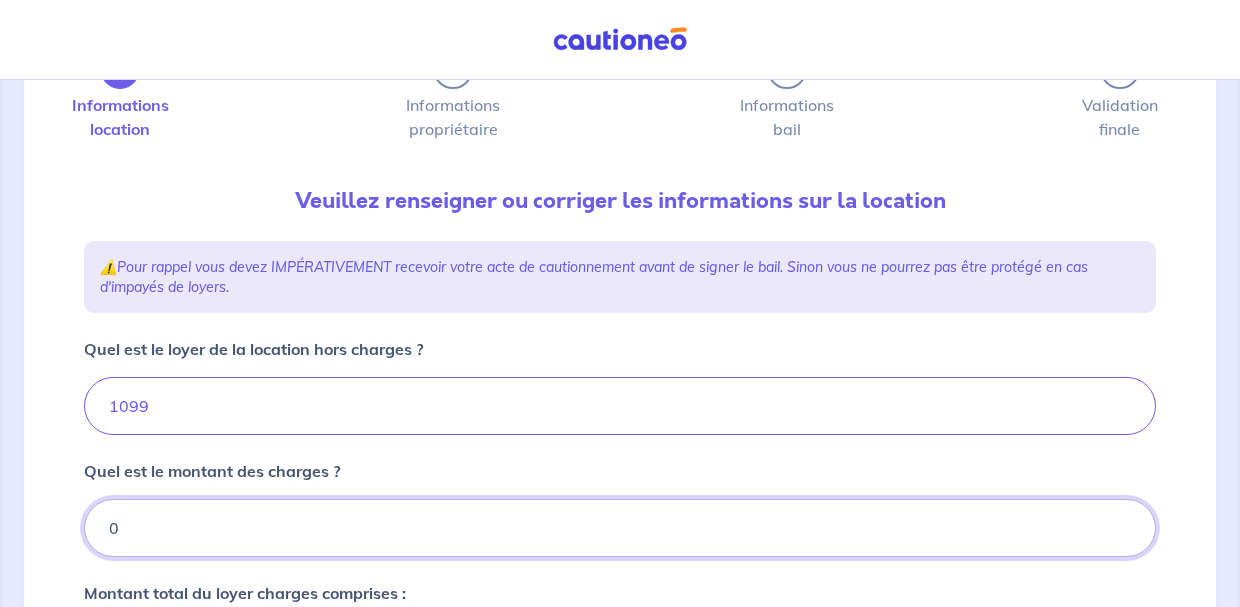 click on "0" at bounding box center (620, 528) 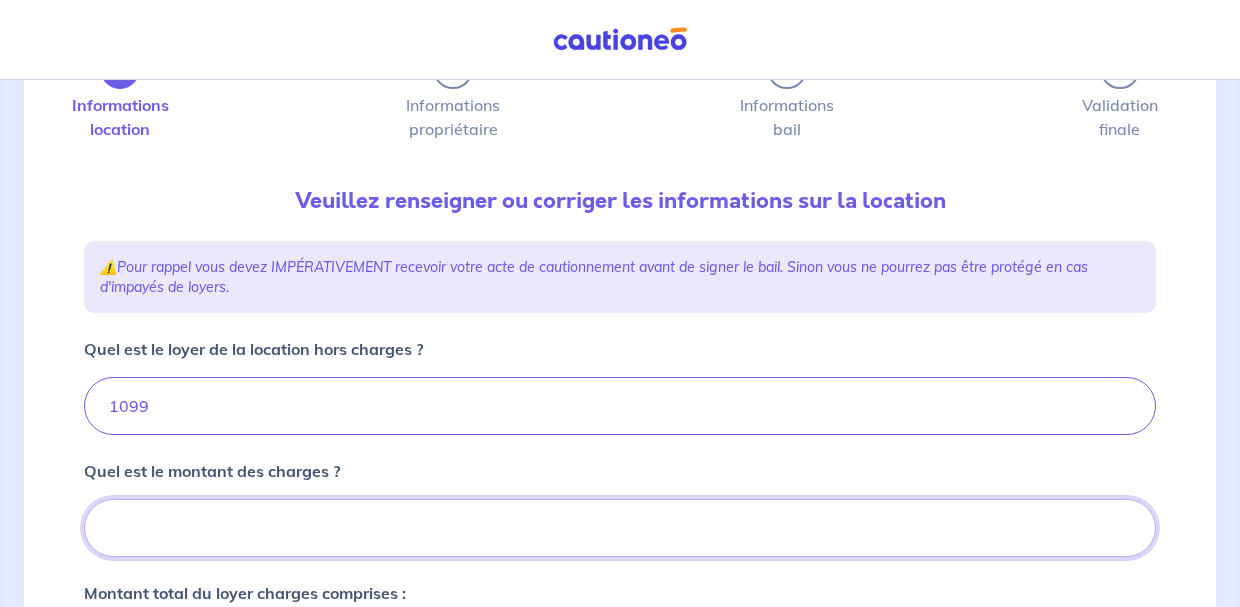 type on "1" 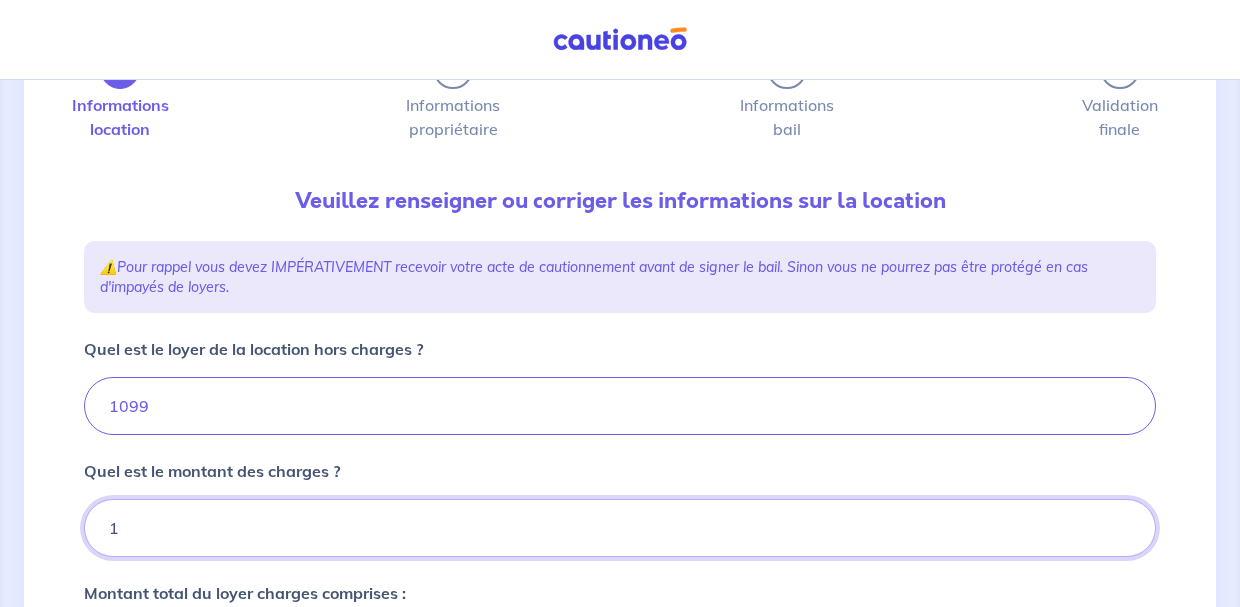 type on "1100" 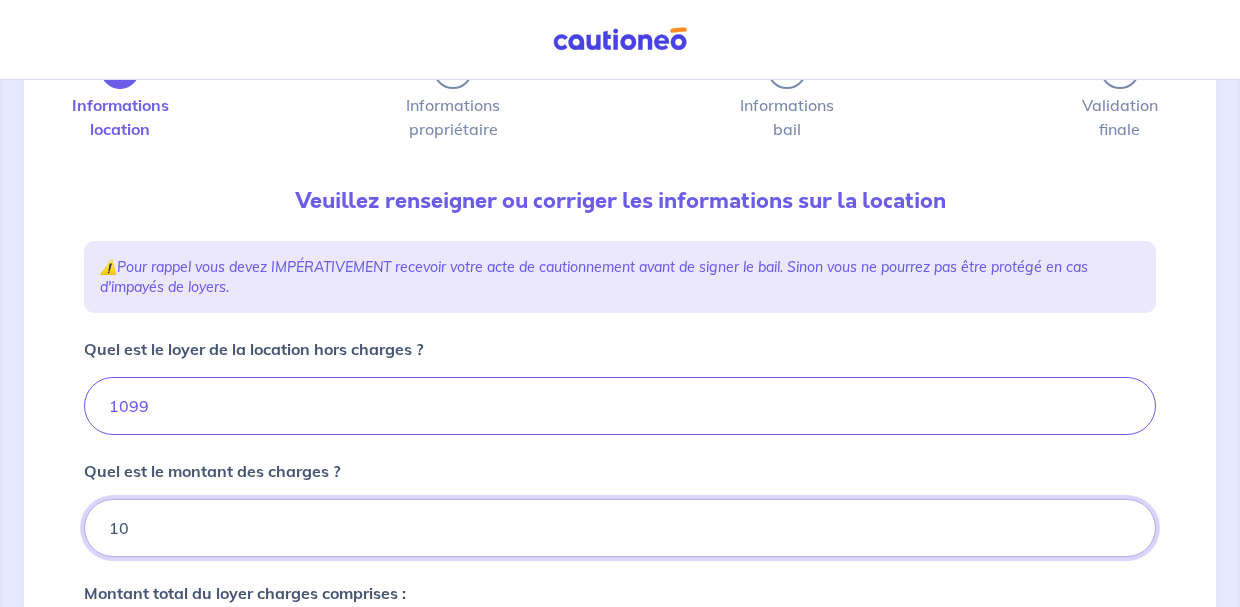 type on "100" 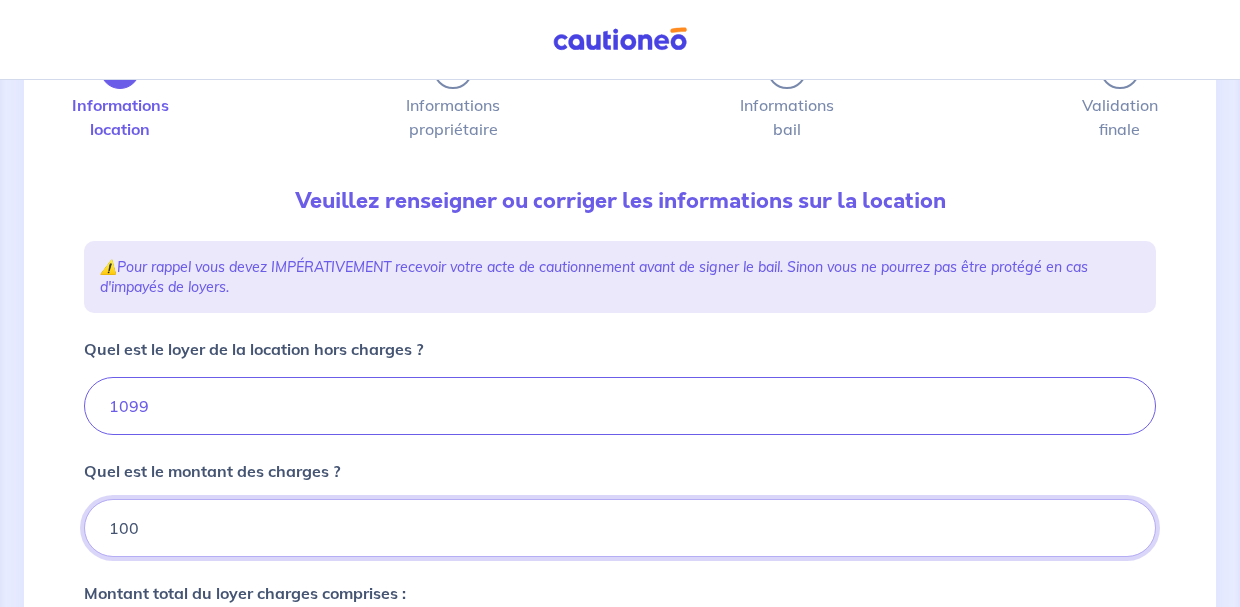 type on "1199" 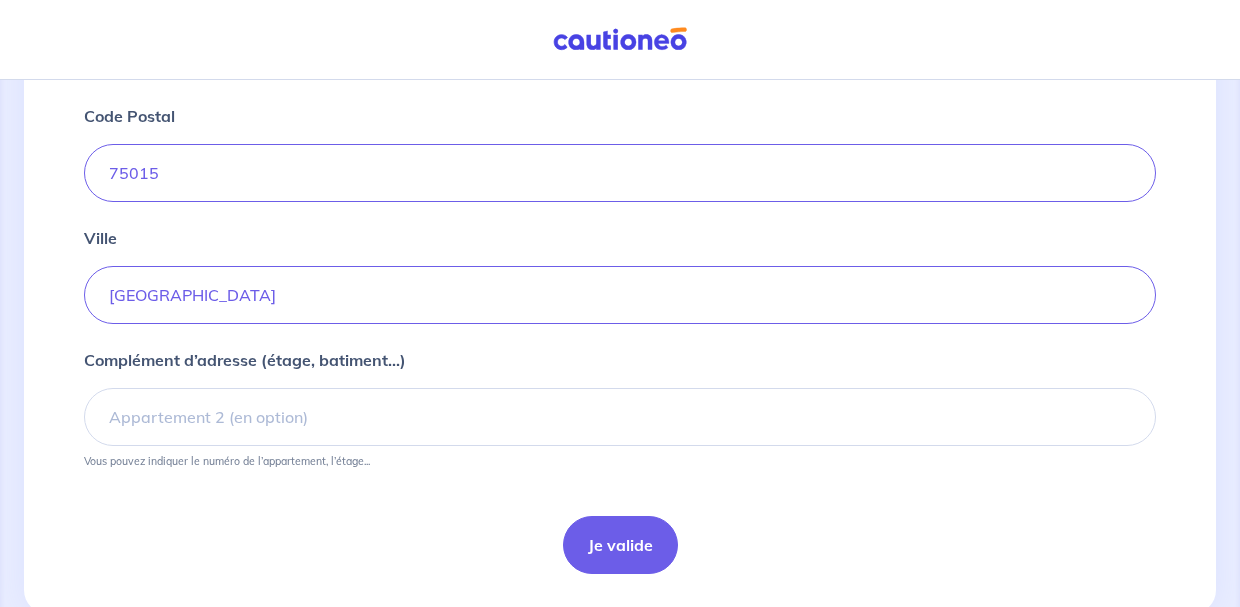scroll, scrollTop: 871, scrollLeft: 0, axis: vertical 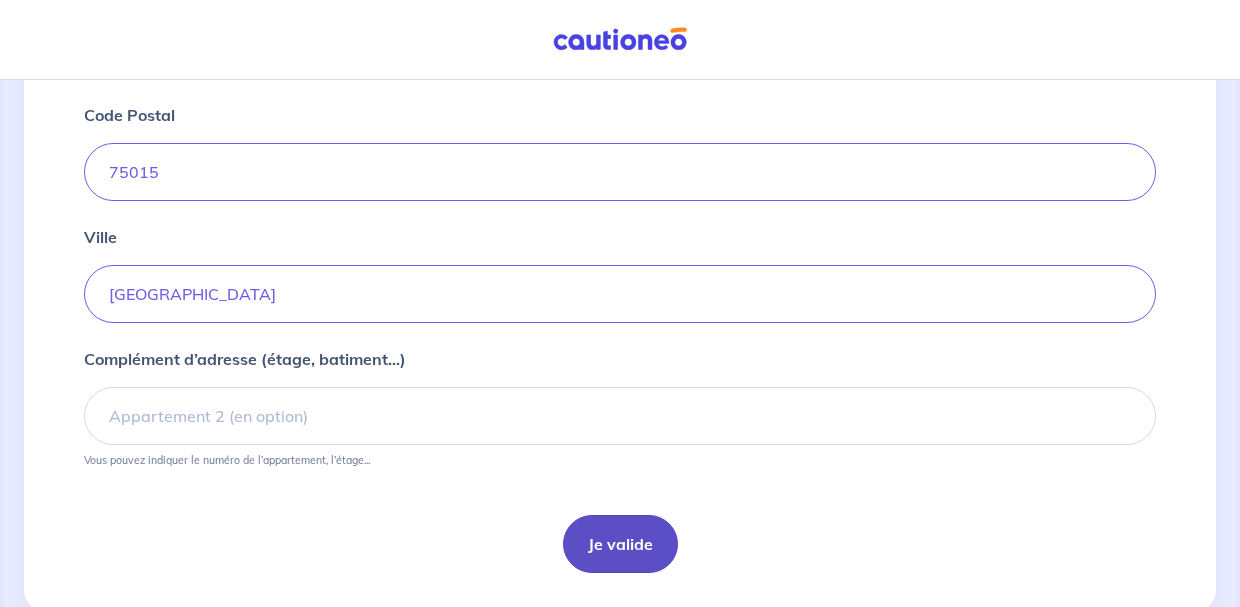 click on "Je valide" at bounding box center (620, 544) 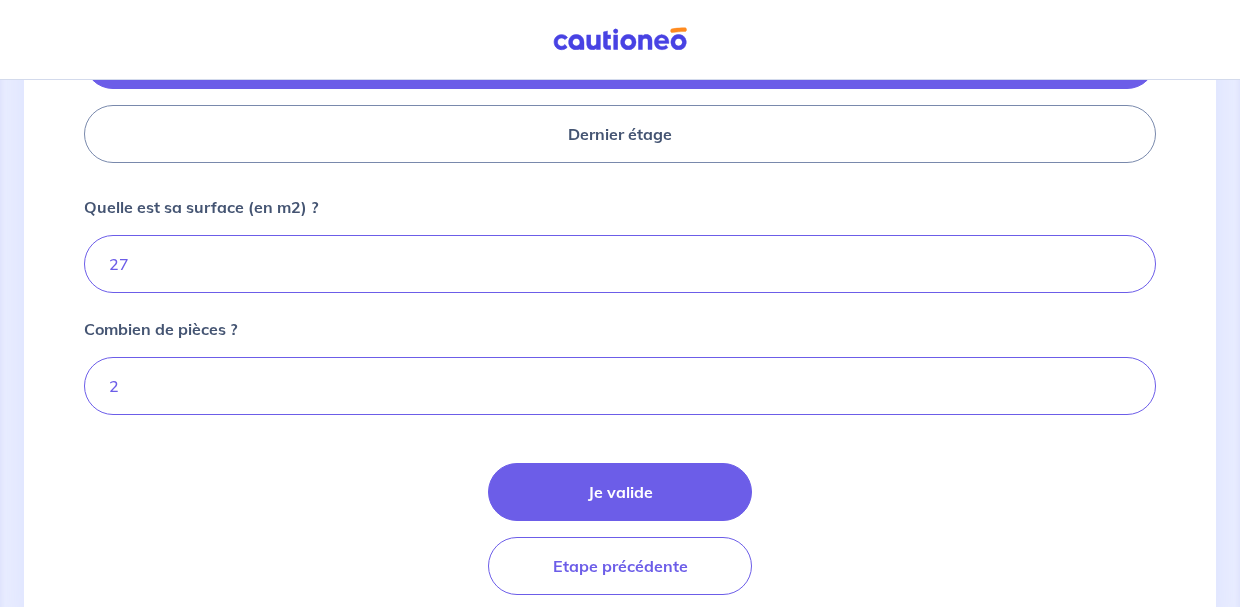 scroll, scrollTop: 1053, scrollLeft: 0, axis: vertical 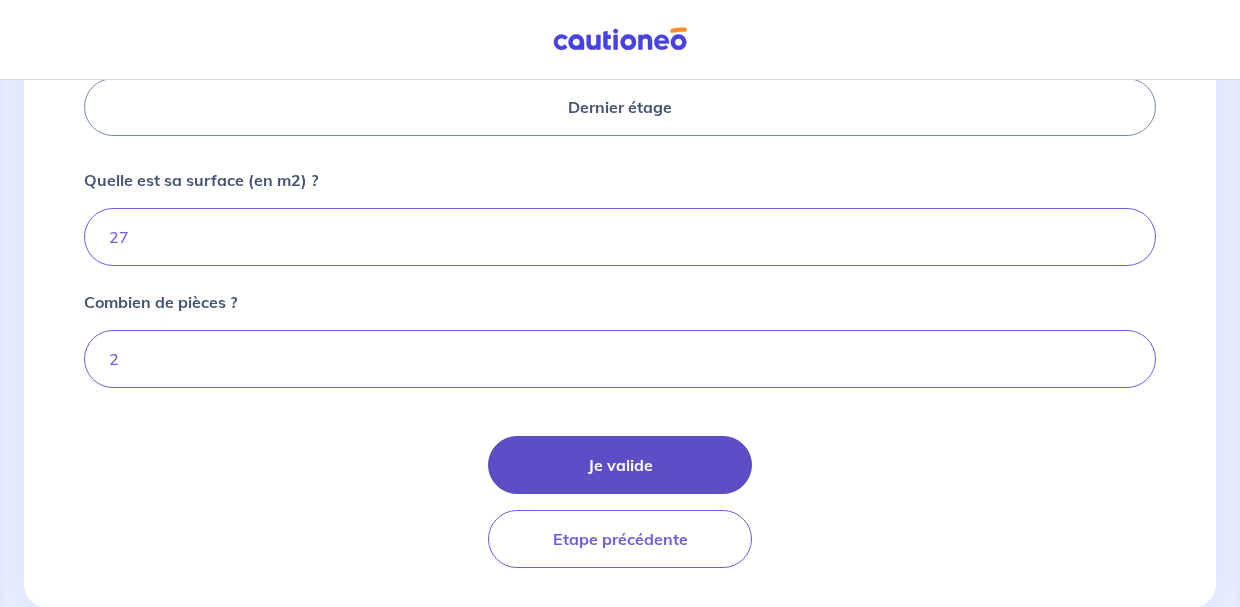 click on "Je valide" at bounding box center (620, 465) 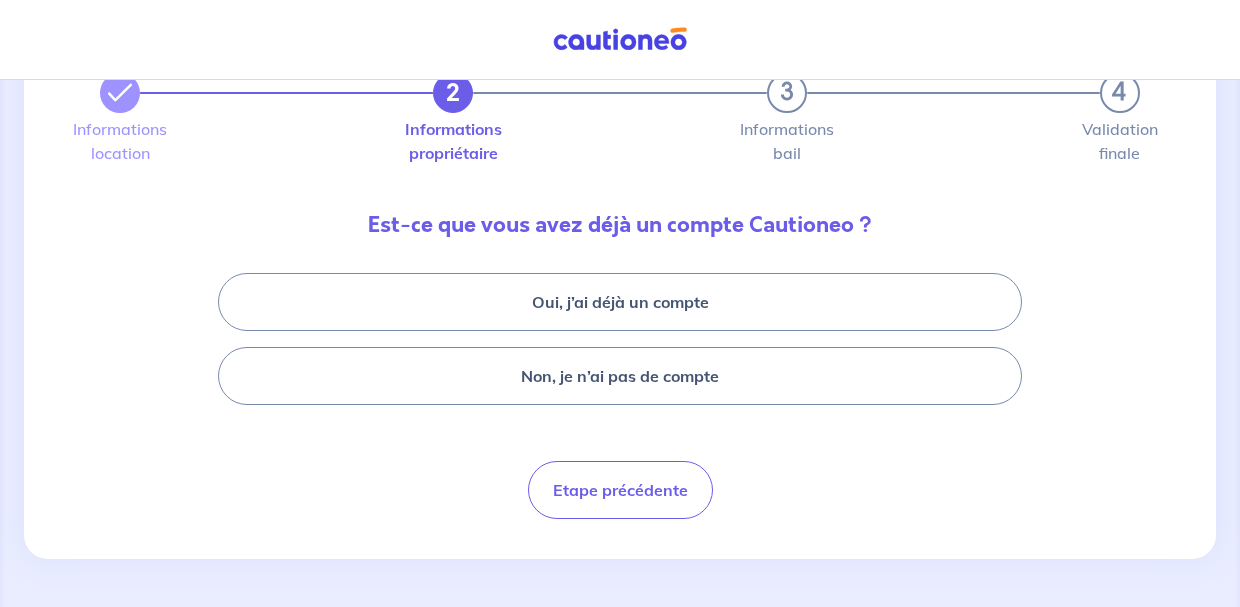 scroll, scrollTop: 0, scrollLeft: 0, axis: both 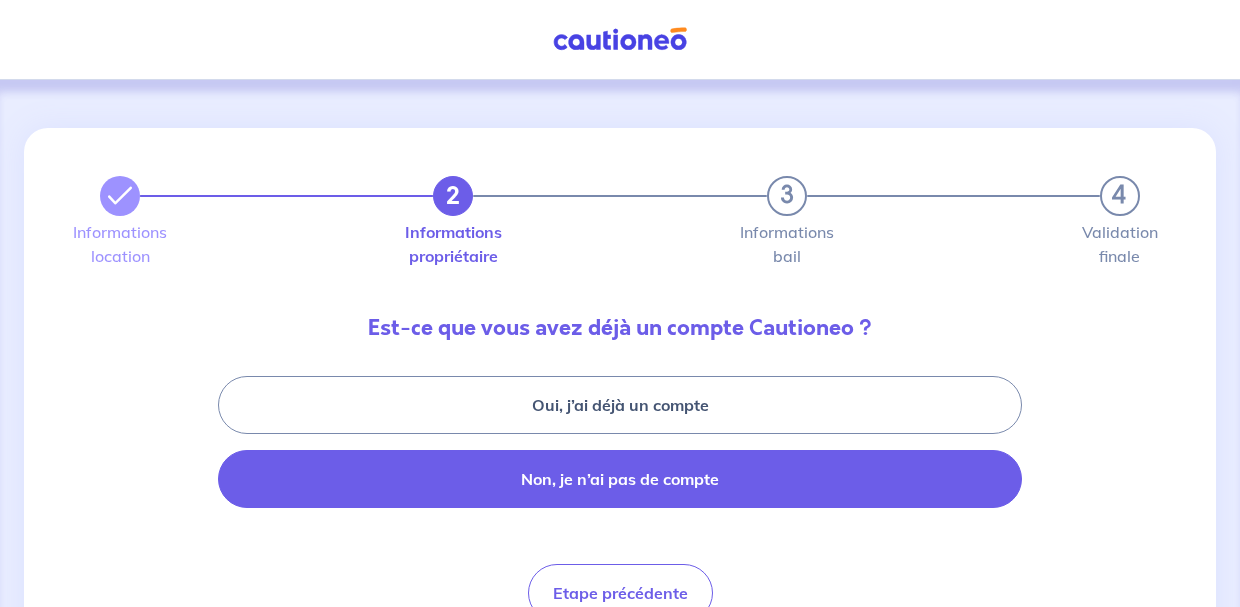 click on "Non, je n’ai pas de compte" at bounding box center [620, 479] 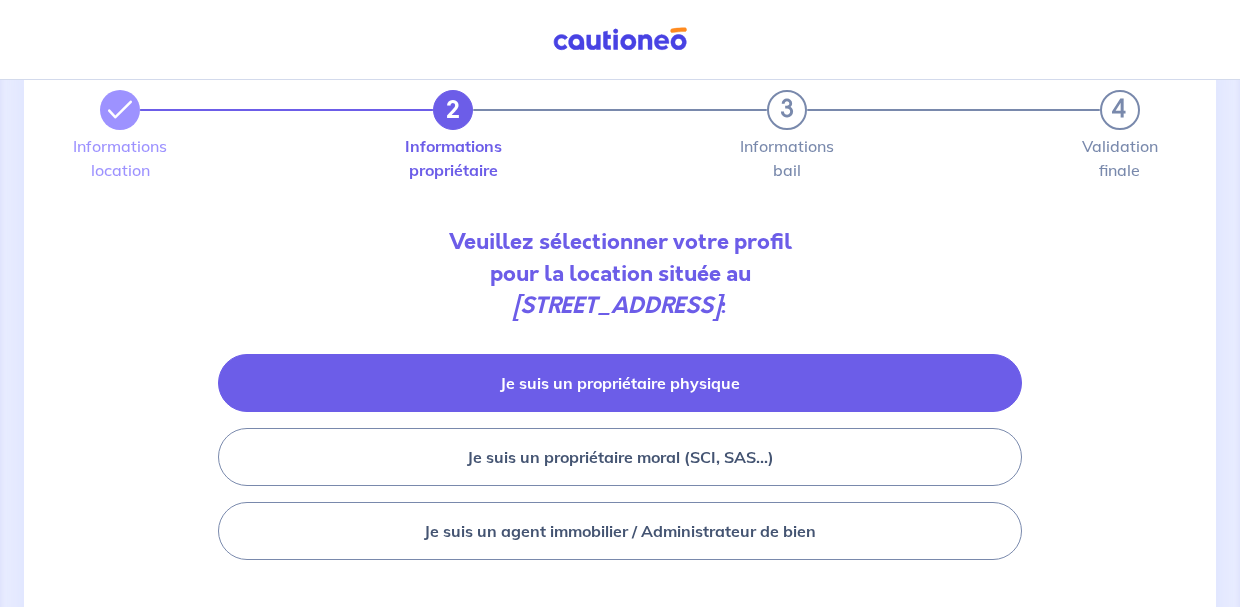 scroll, scrollTop: 107, scrollLeft: 0, axis: vertical 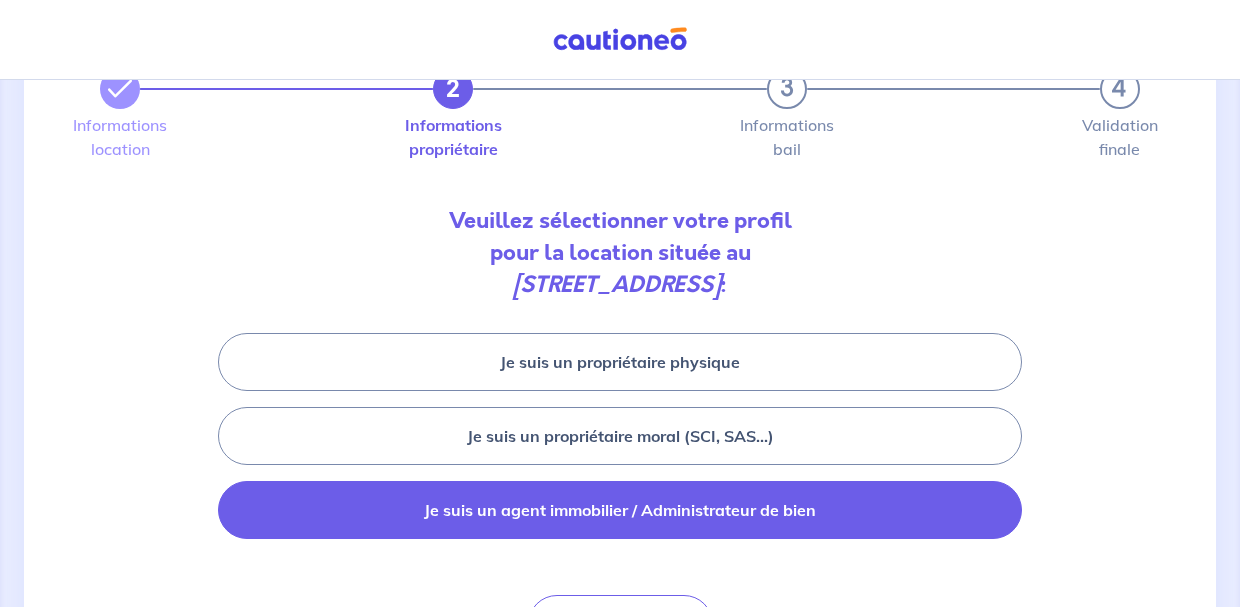 click on "Je suis un agent immobilier / Administrateur de bien" at bounding box center [620, 510] 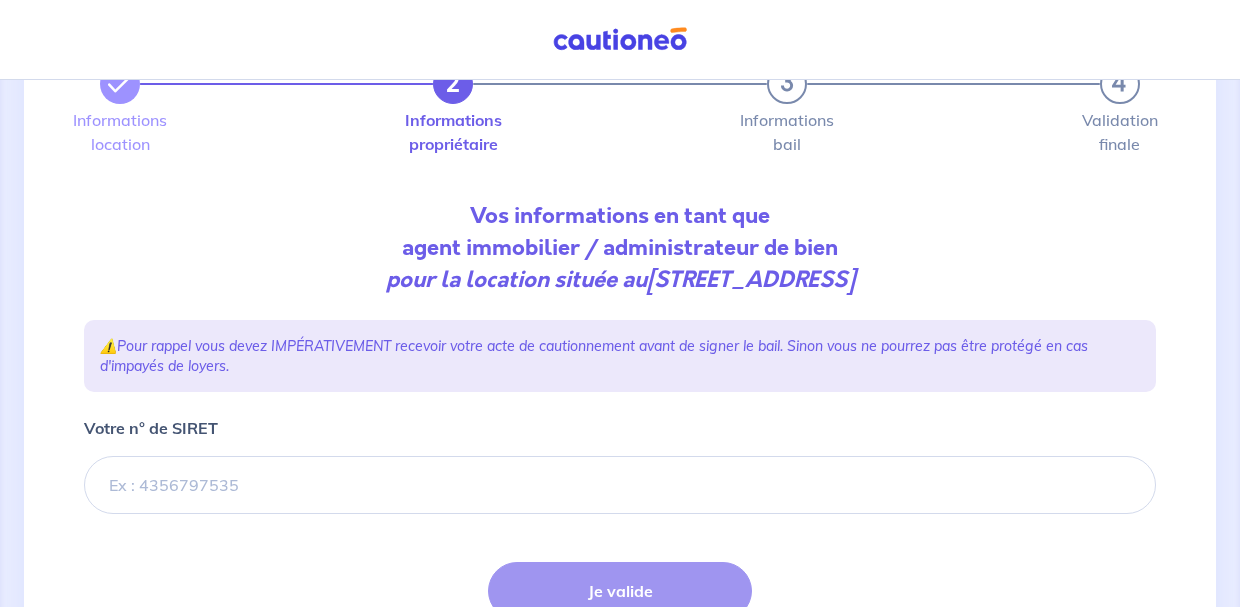 scroll, scrollTop: 183, scrollLeft: 0, axis: vertical 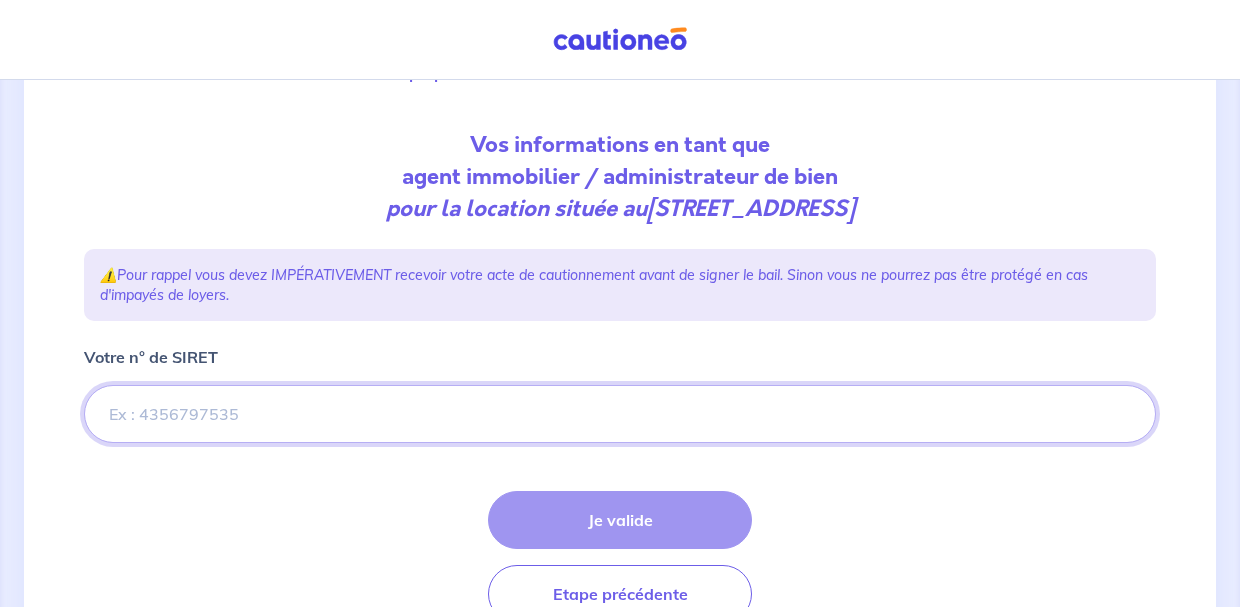 click on "Votre n° de  SIRET" at bounding box center [620, 414] 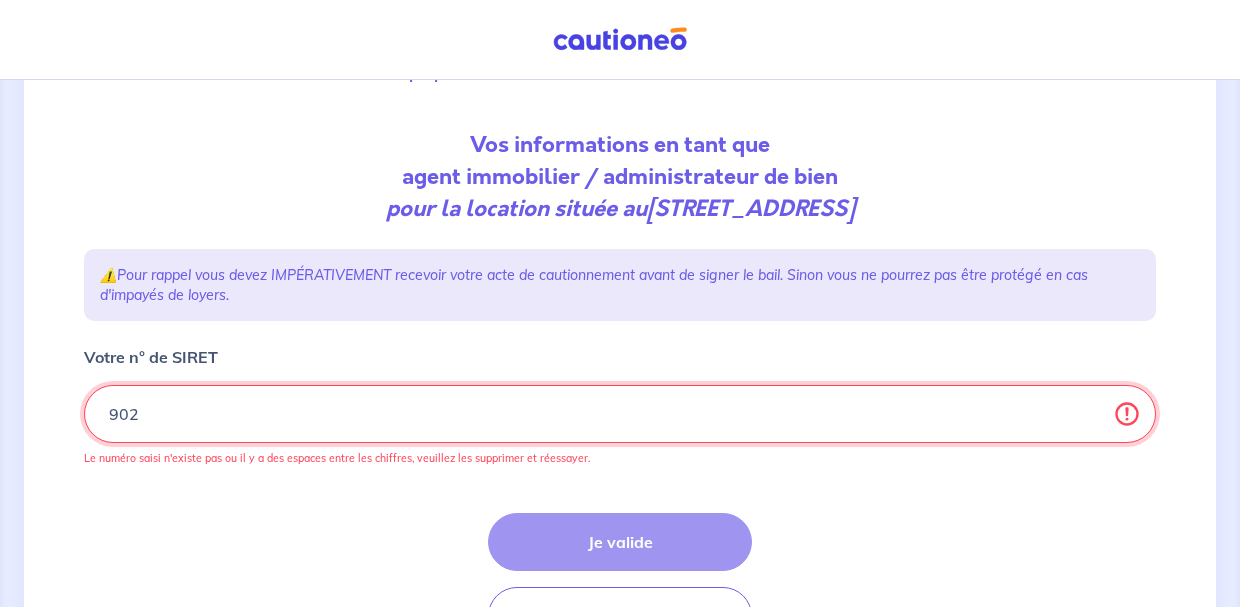 type on "902" 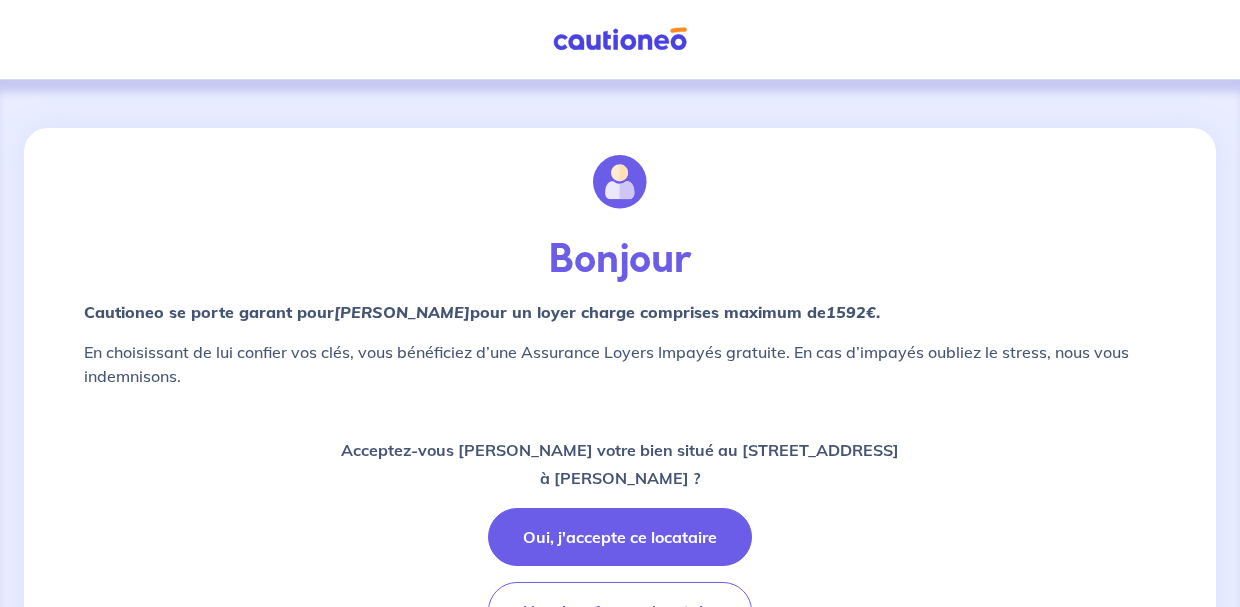 scroll, scrollTop: 0, scrollLeft: 0, axis: both 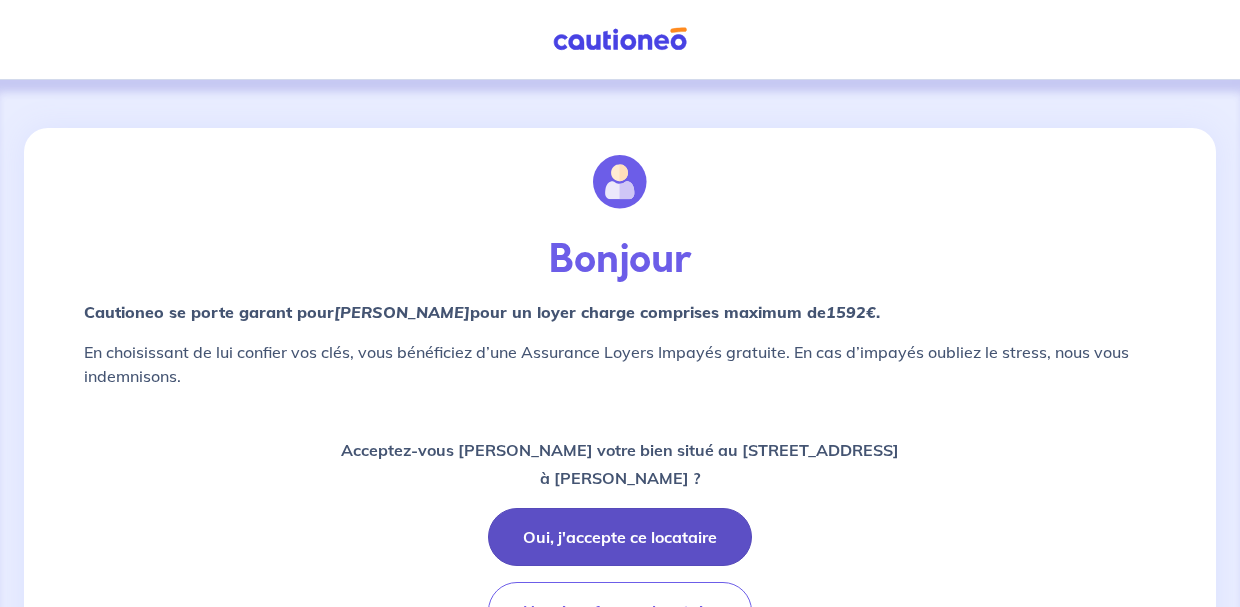 click on "Oui, j'accepte ce locataire" at bounding box center [620, 537] 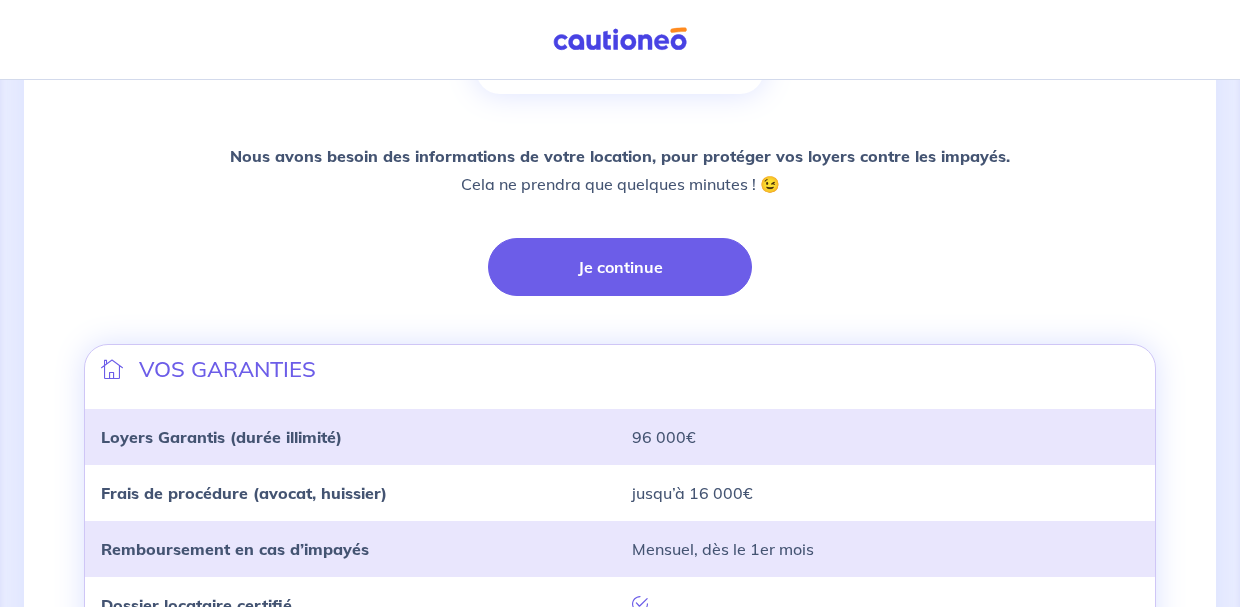 scroll, scrollTop: 449, scrollLeft: 0, axis: vertical 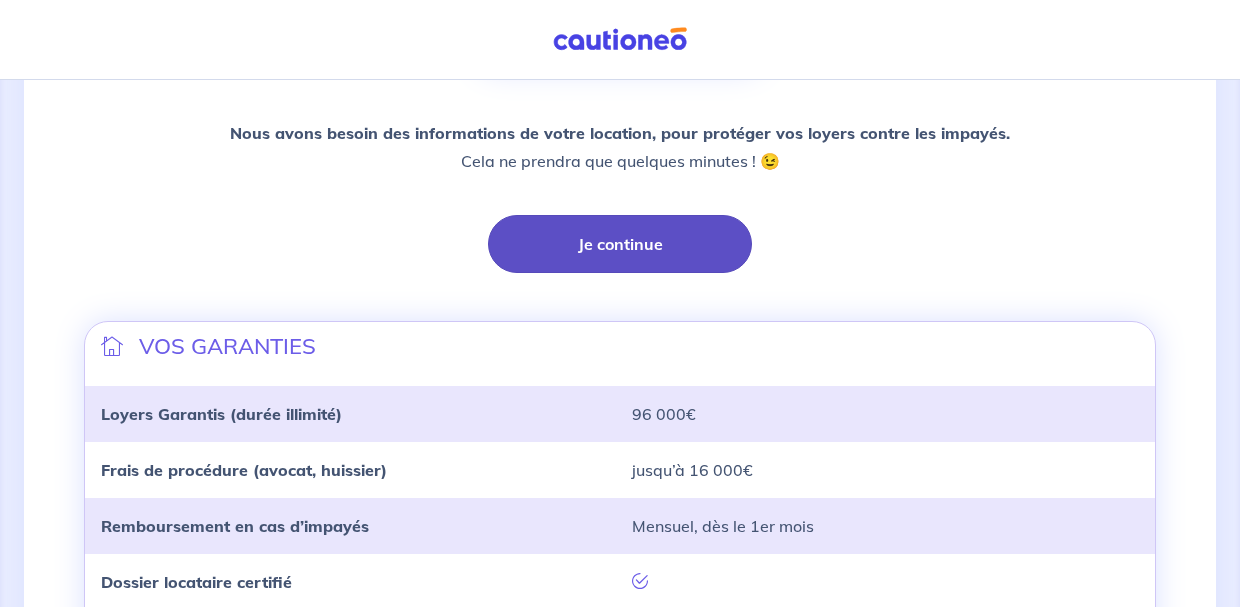 click on "Je continue" at bounding box center (620, 244) 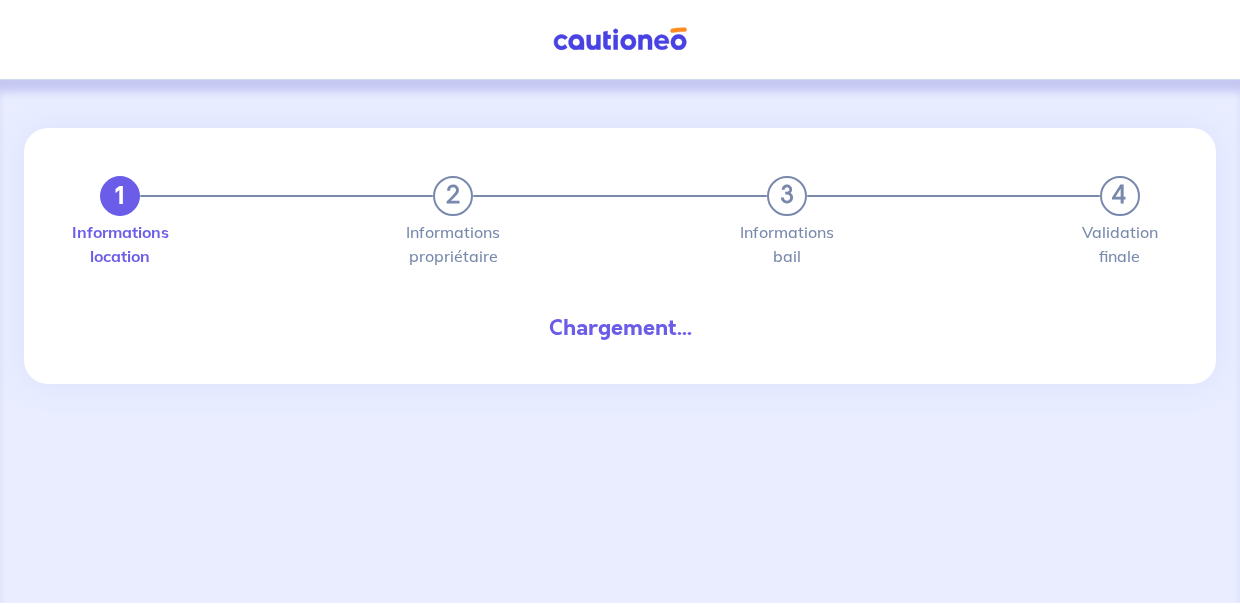 scroll, scrollTop: 0, scrollLeft: 0, axis: both 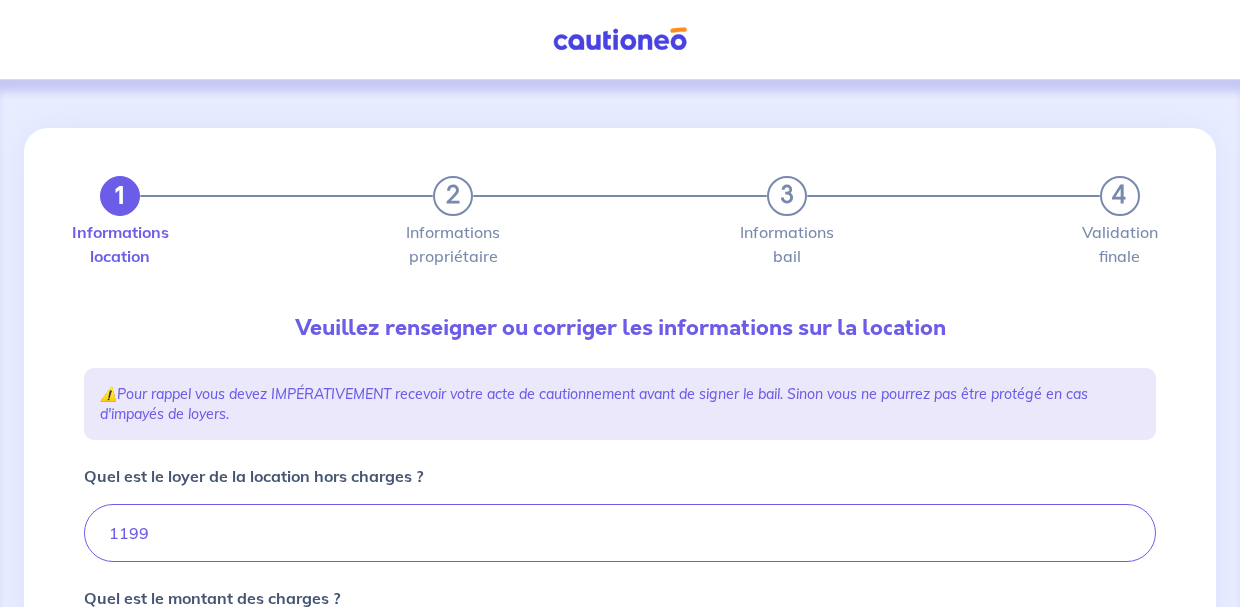 type on "1199" 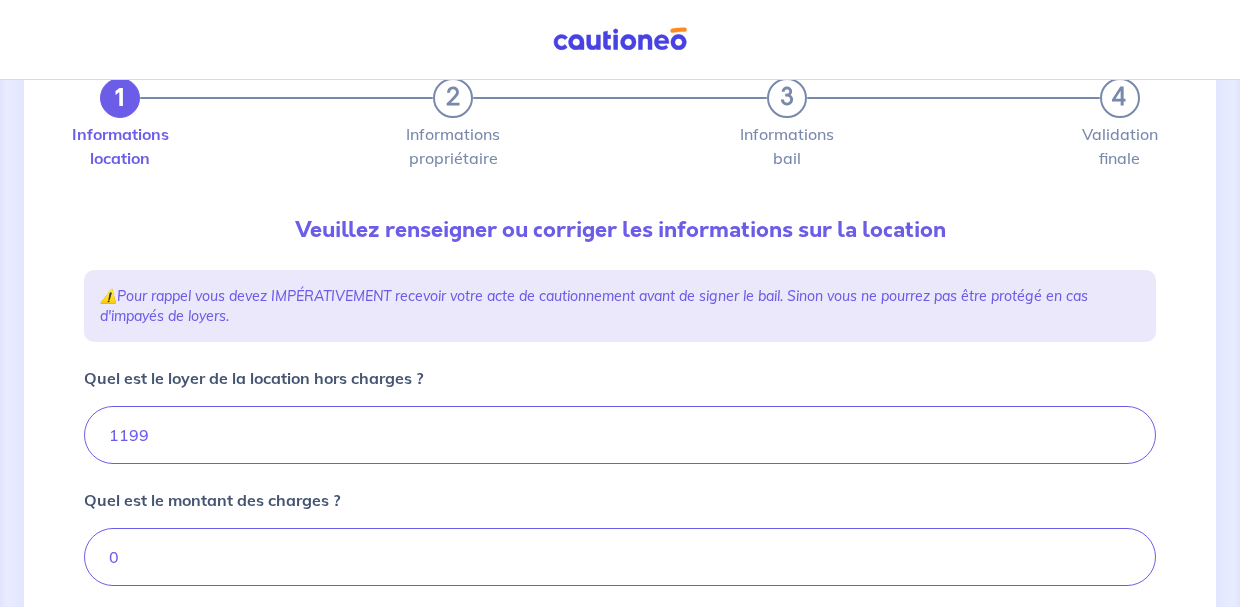 scroll, scrollTop: 143, scrollLeft: 0, axis: vertical 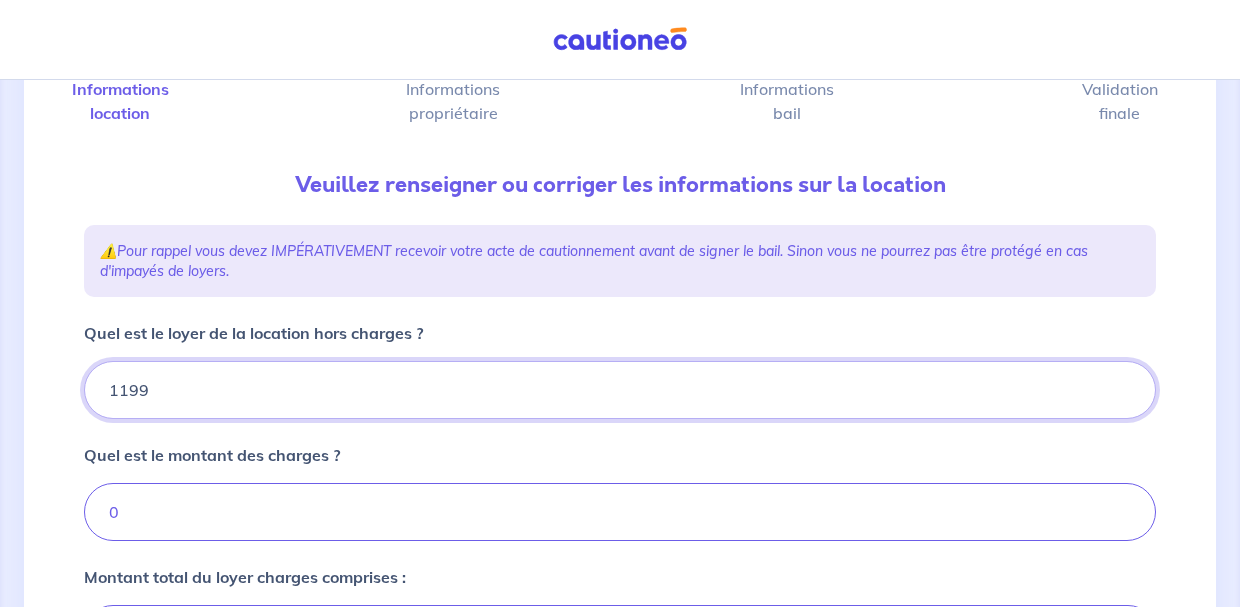 click on "1199" at bounding box center (620, 390) 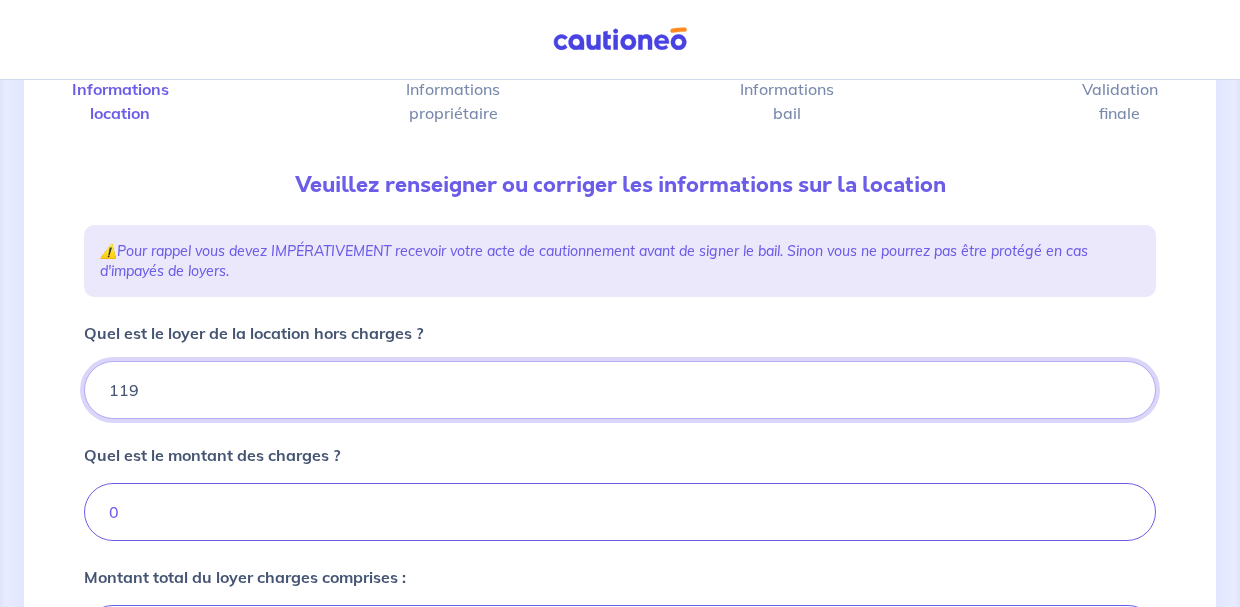 type on "11" 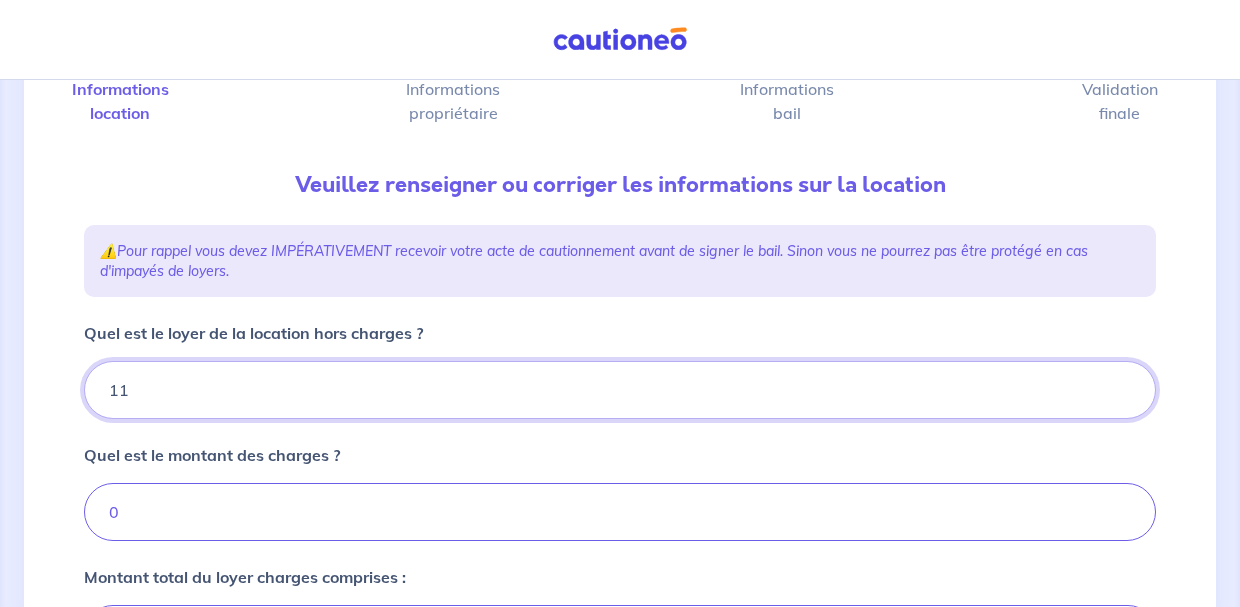 type on "11" 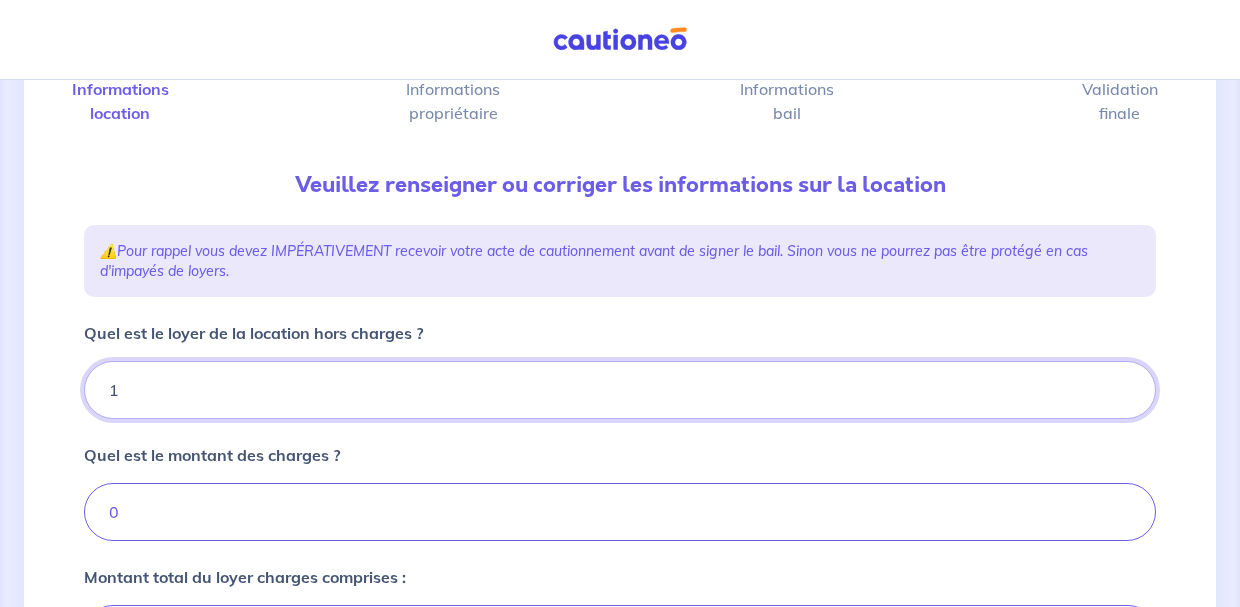 type on "1" 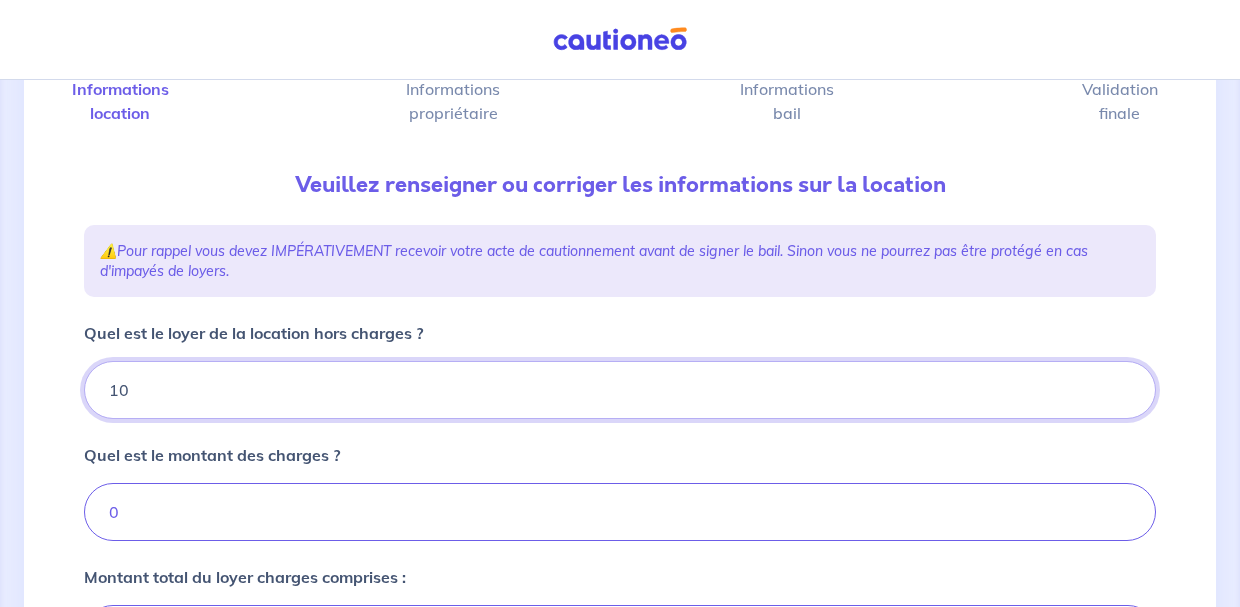 type on "10" 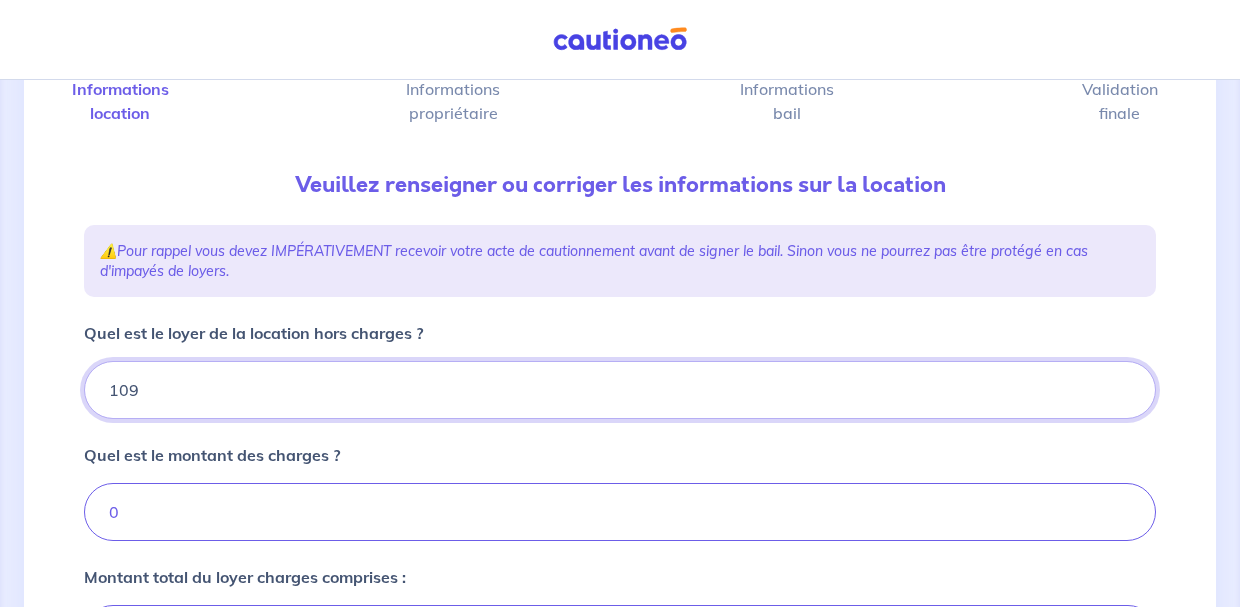 type on "1099" 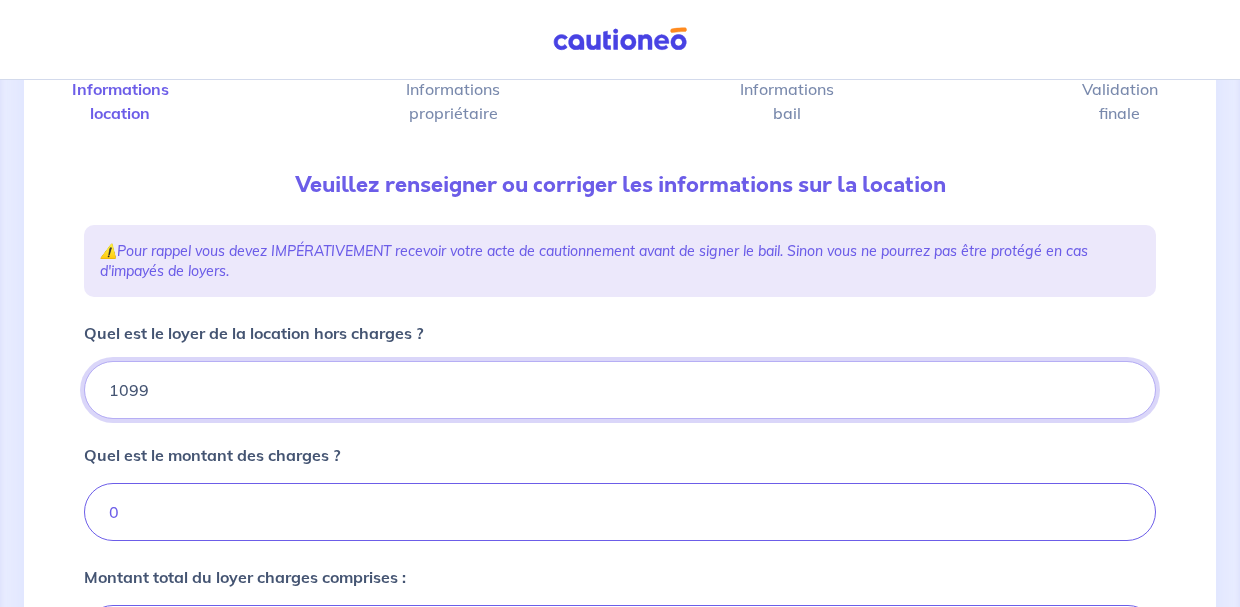 type on "1099" 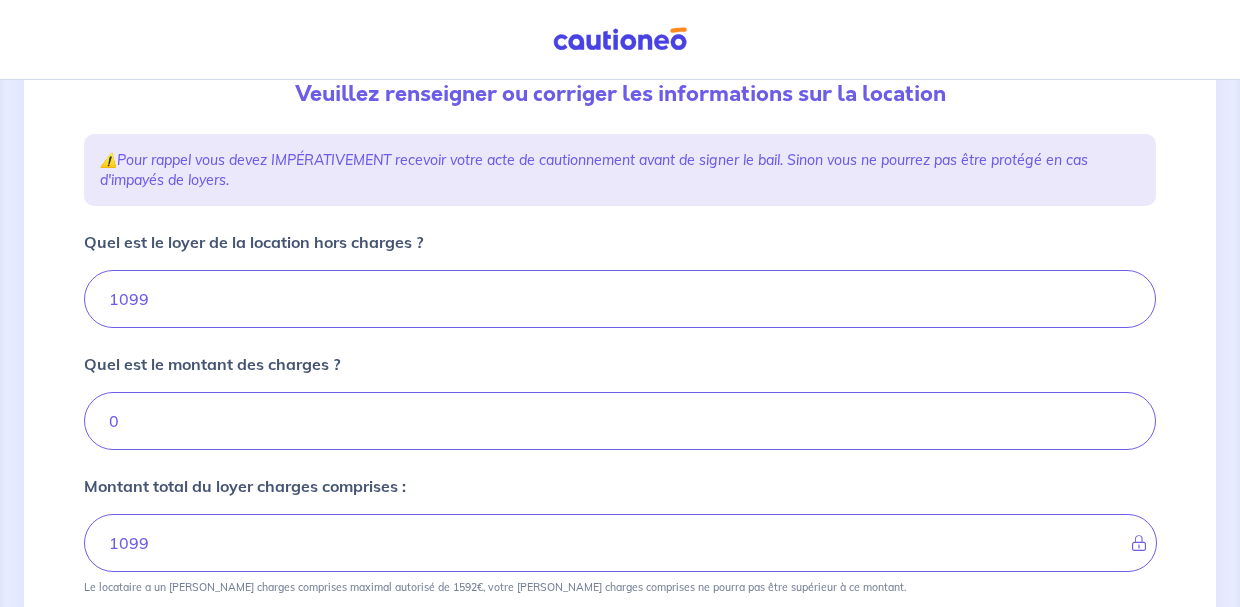 scroll, scrollTop: 246, scrollLeft: 0, axis: vertical 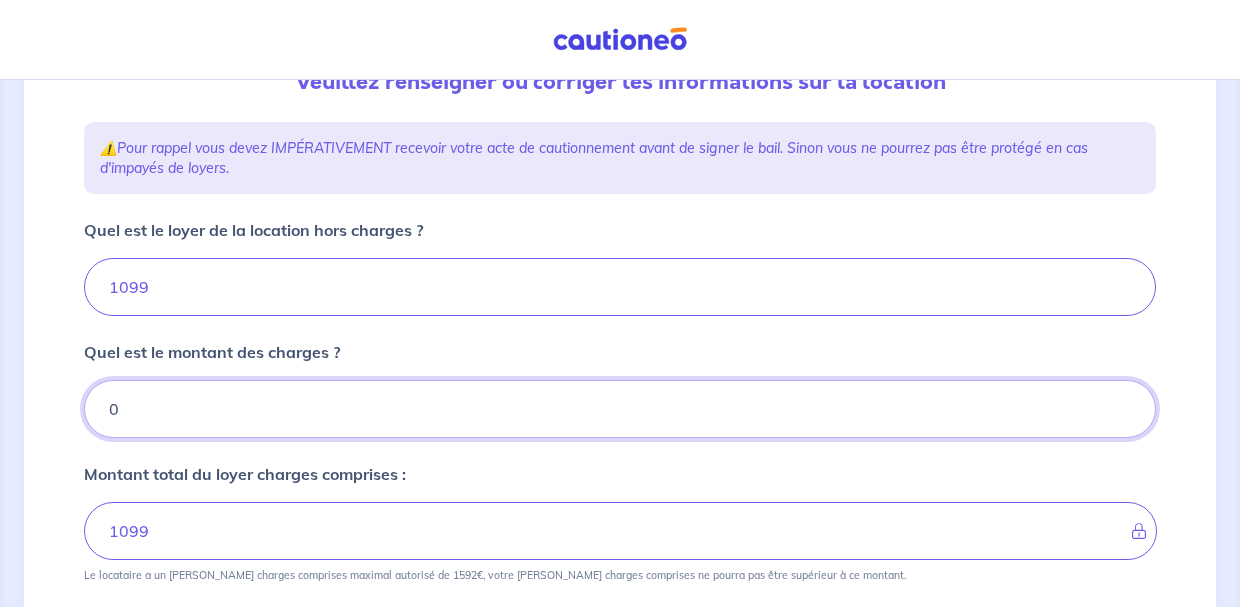 click on "0" at bounding box center [620, 409] 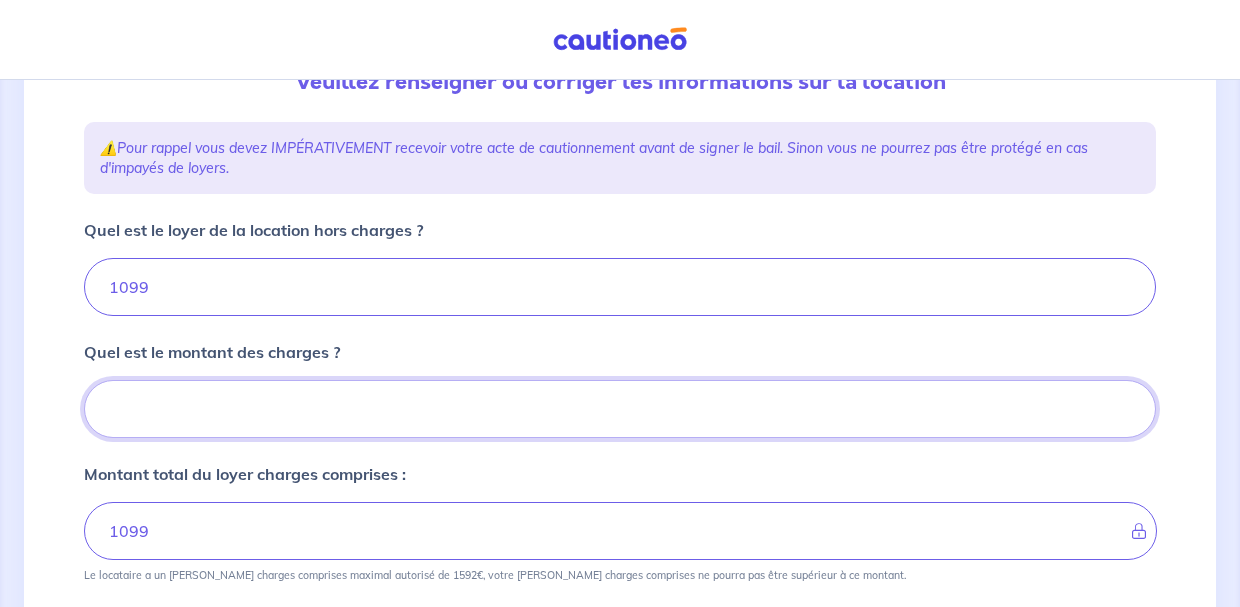type on "1" 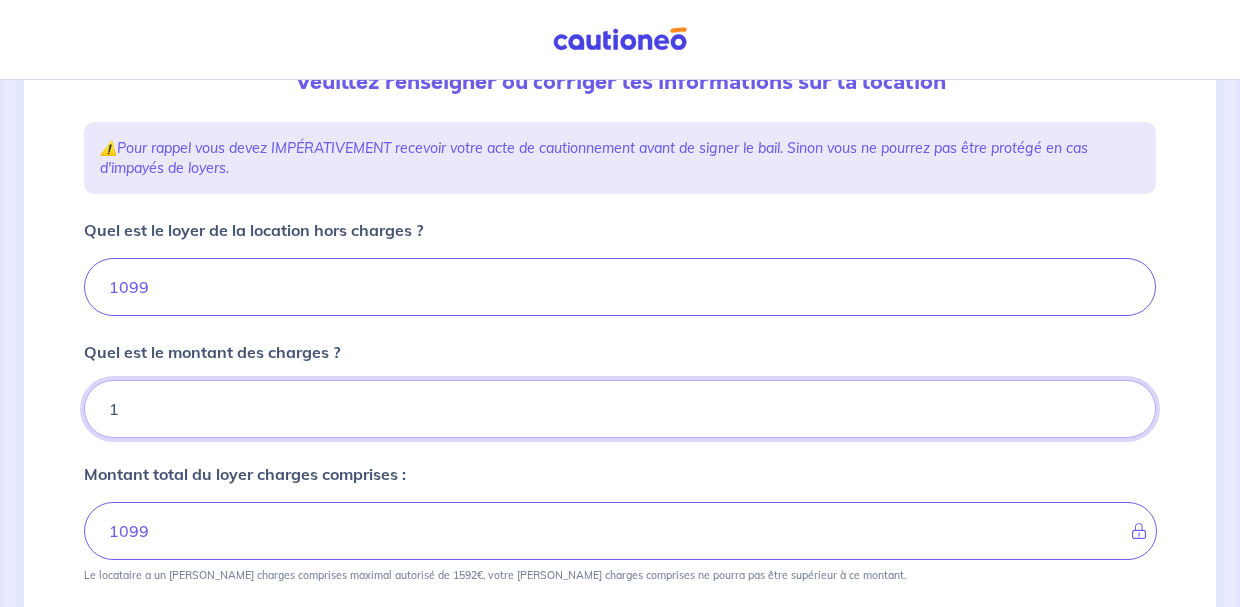 type on "1100" 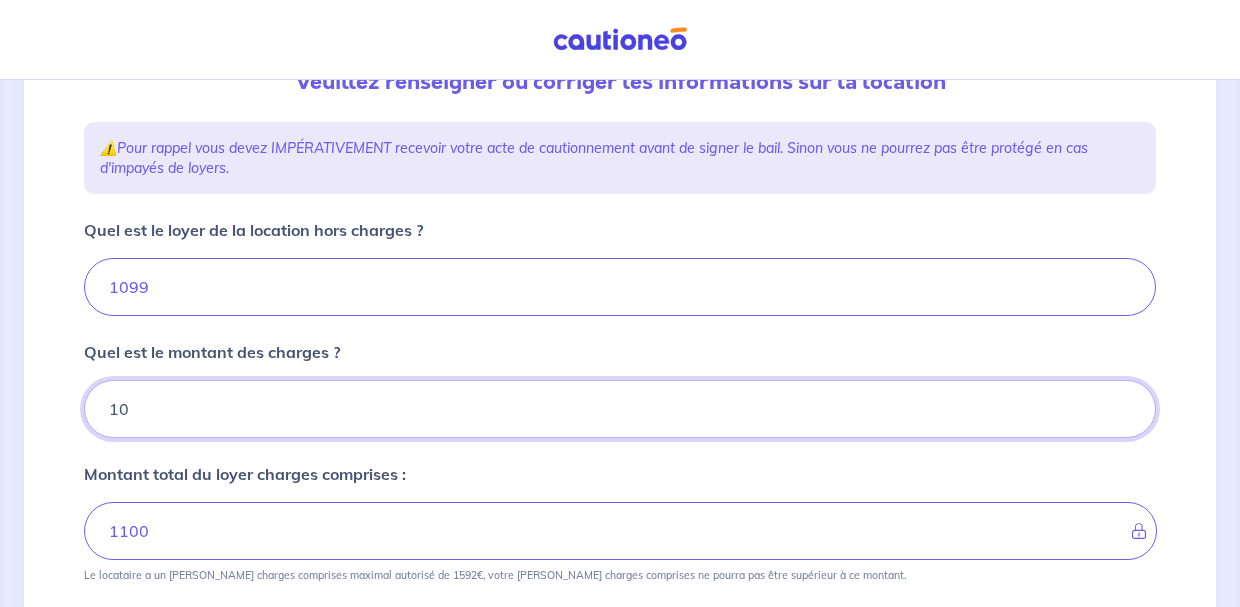 type on "100" 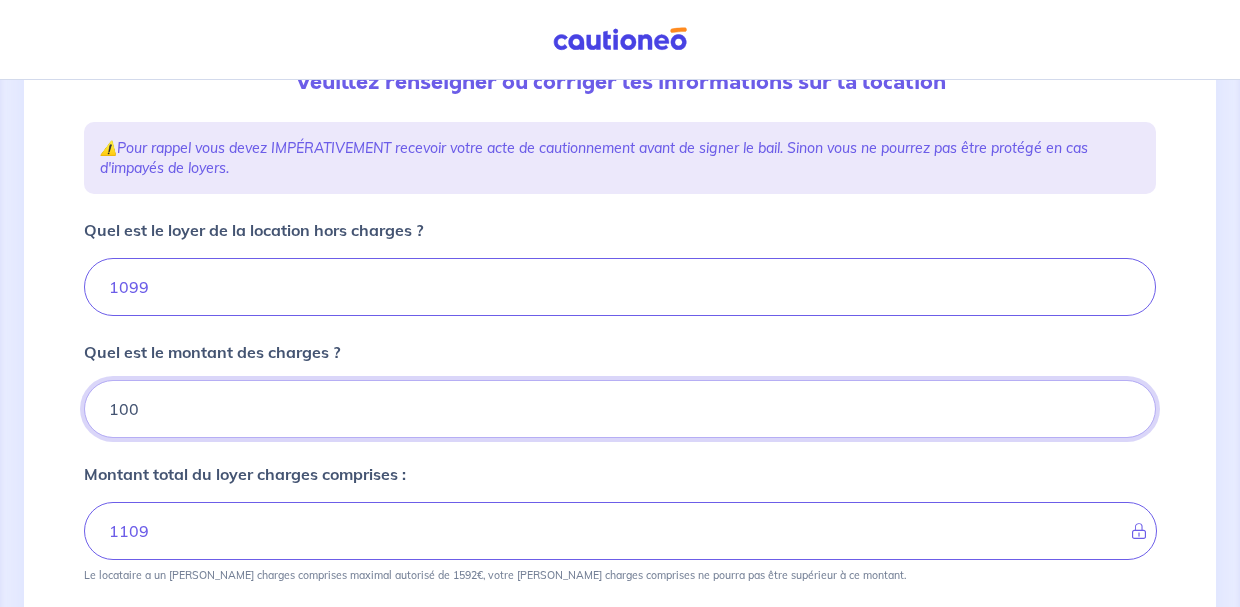 type on "1199" 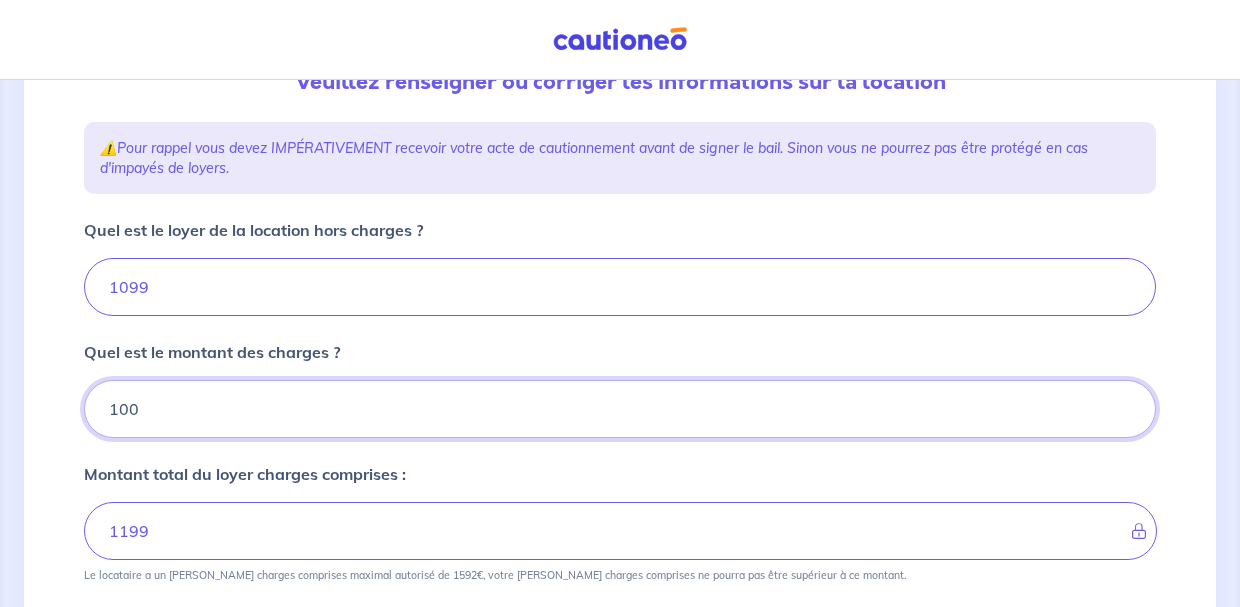 type on "100" 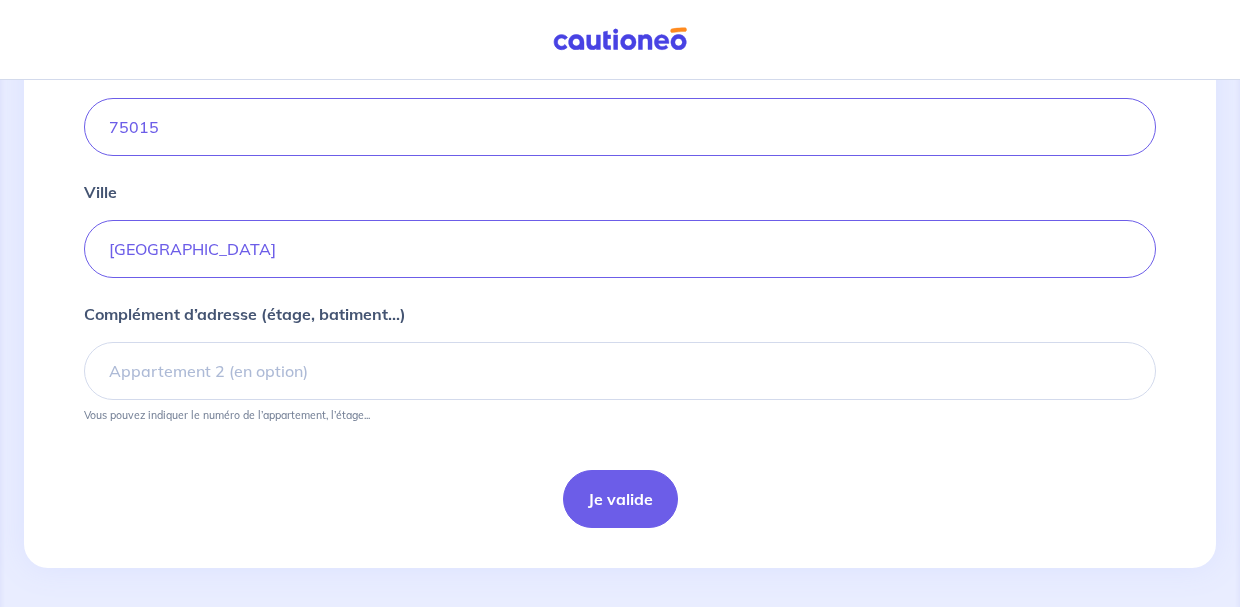 scroll, scrollTop: 925, scrollLeft: 0, axis: vertical 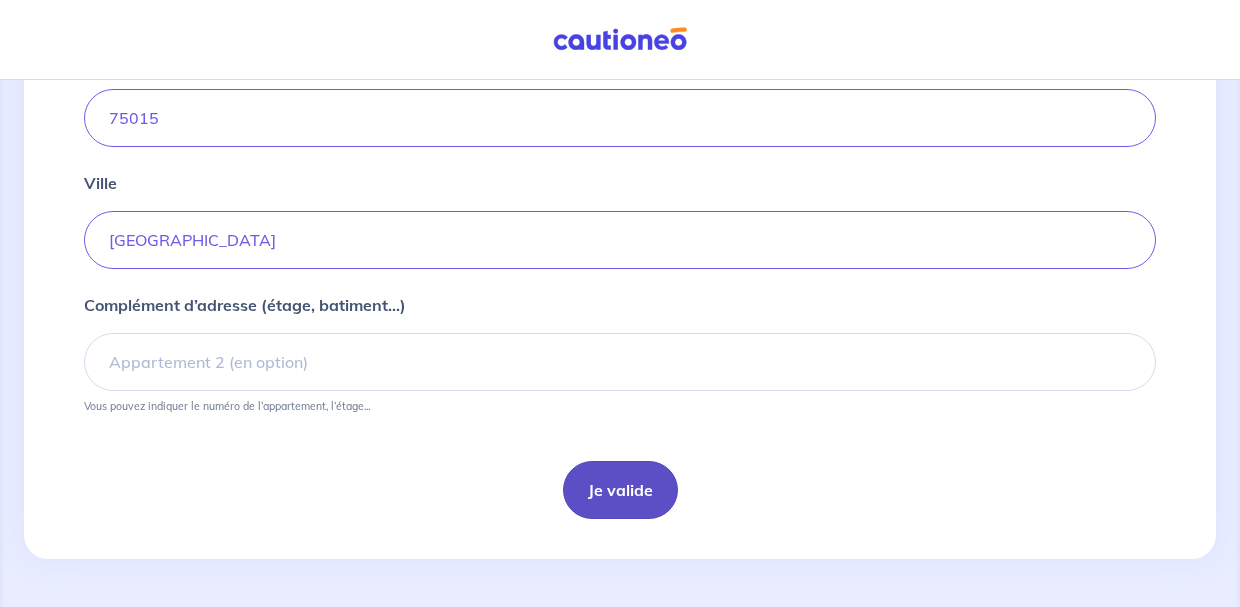 click on "Je valide" at bounding box center [620, 490] 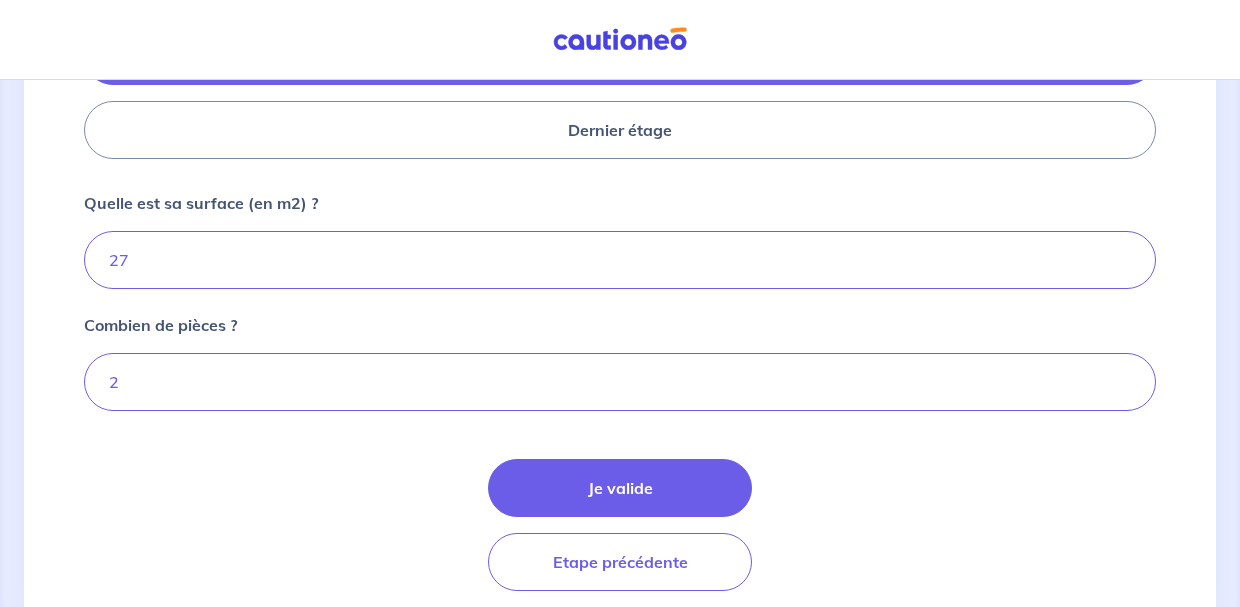 scroll, scrollTop: 1101, scrollLeft: 0, axis: vertical 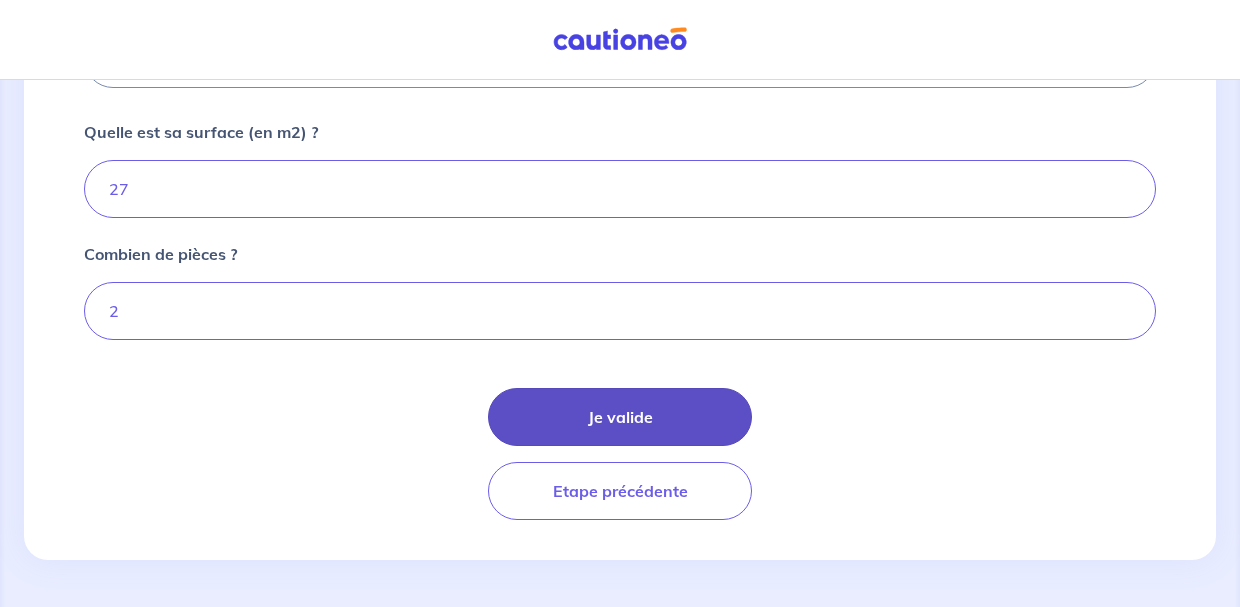click on "Je valide" at bounding box center (620, 417) 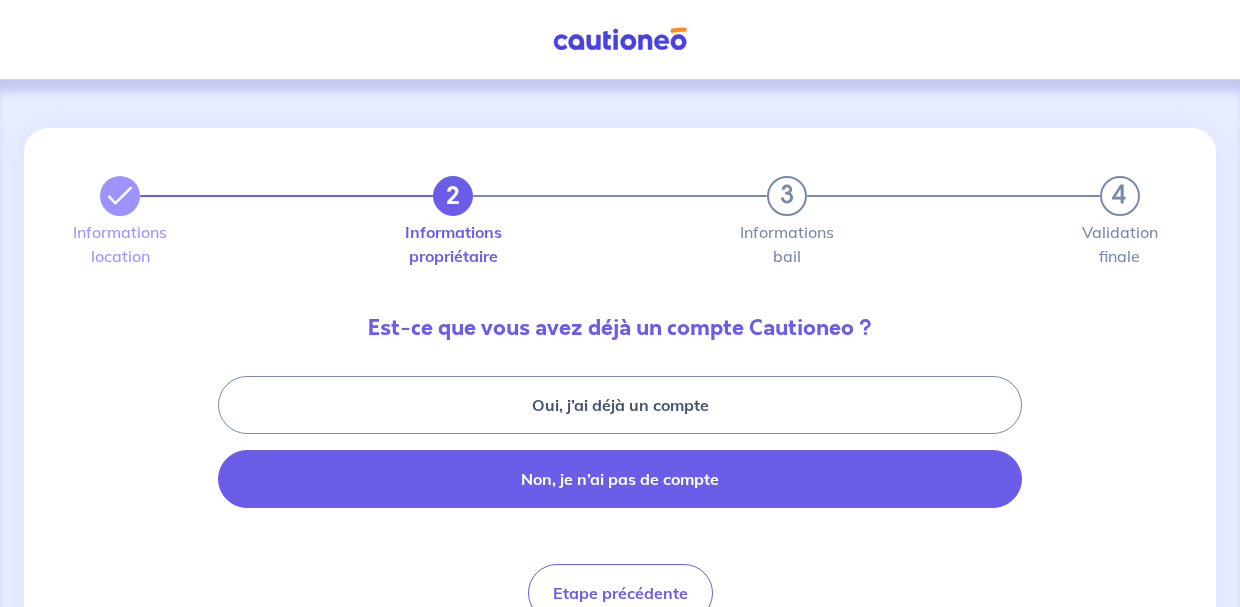 click on "Non, je n’ai pas de compte" at bounding box center [620, 479] 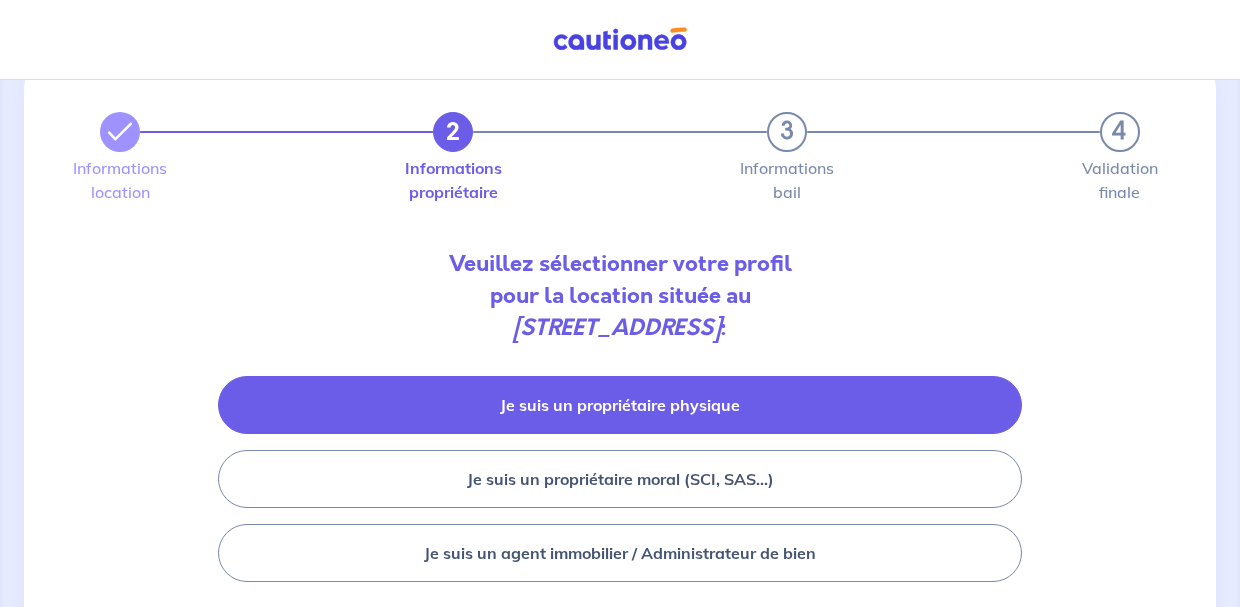 scroll, scrollTop: 82, scrollLeft: 0, axis: vertical 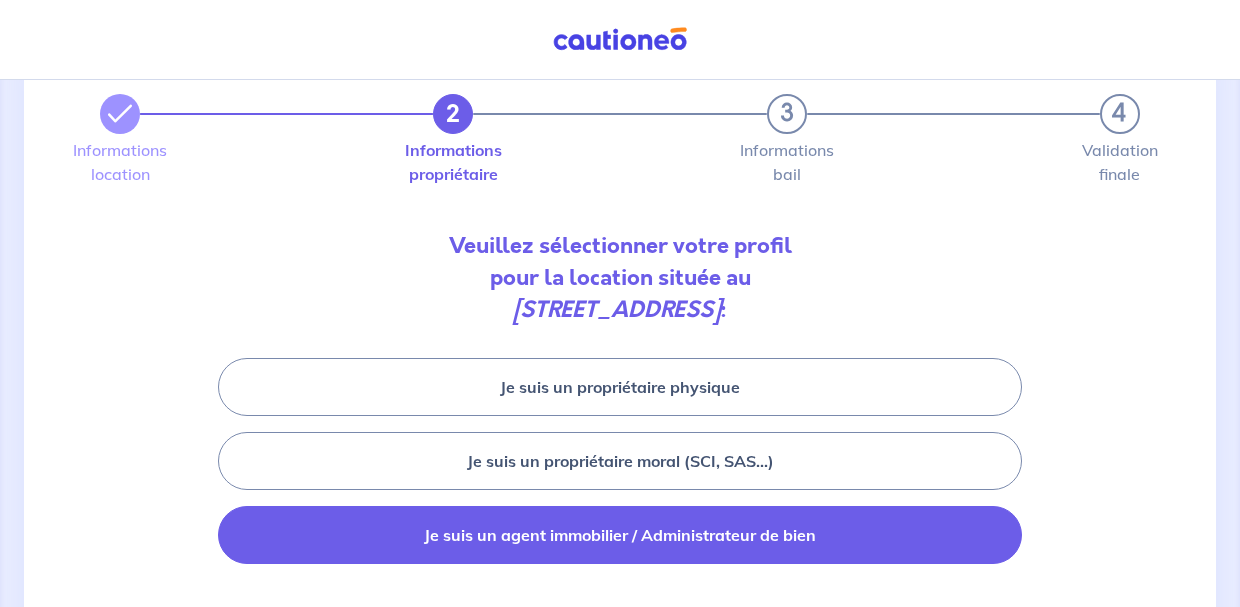 click on "Je suis un agent immobilier / Administrateur de bien" at bounding box center [620, 535] 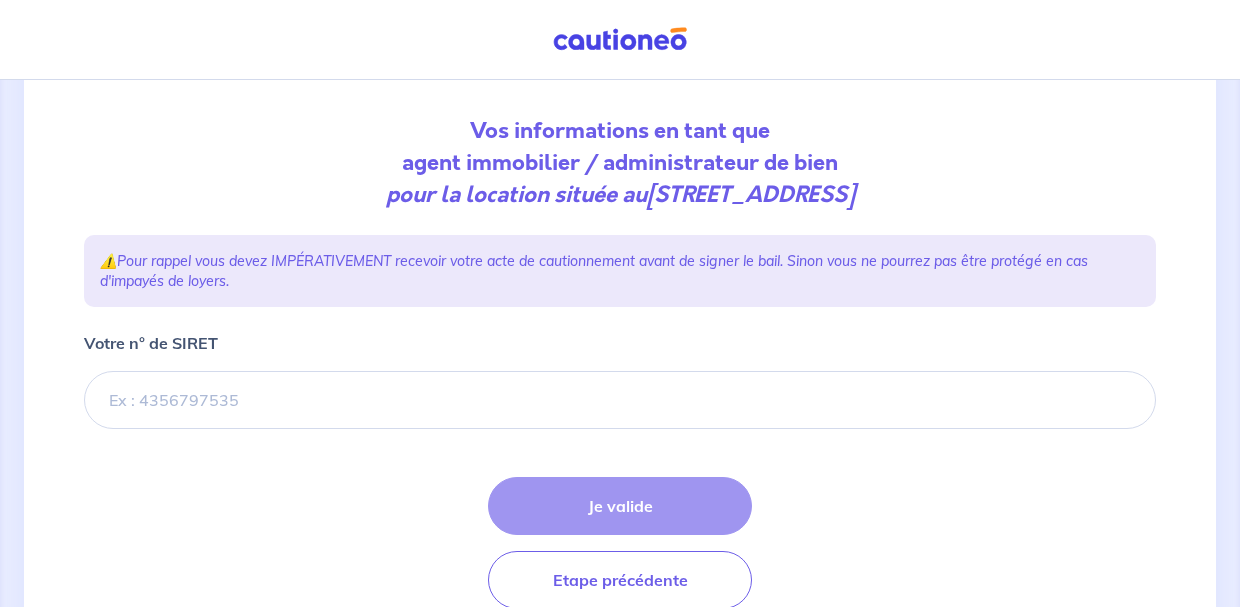 scroll, scrollTop: 202, scrollLeft: 0, axis: vertical 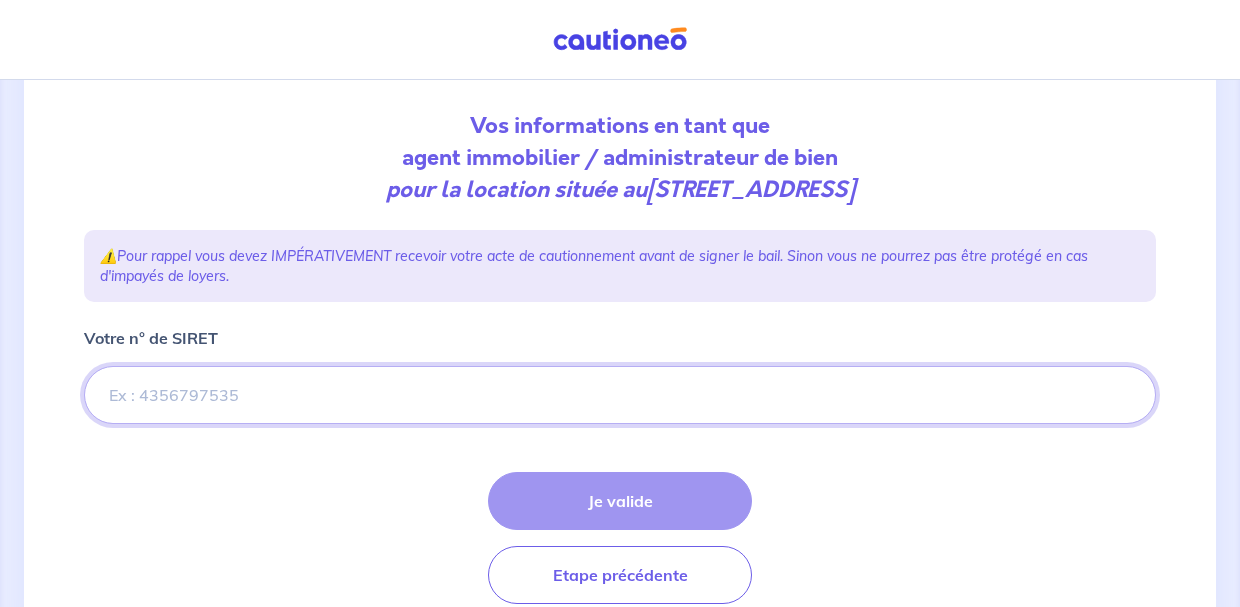 click on "Votre n° de  SIRET" at bounding box center [620, 395] 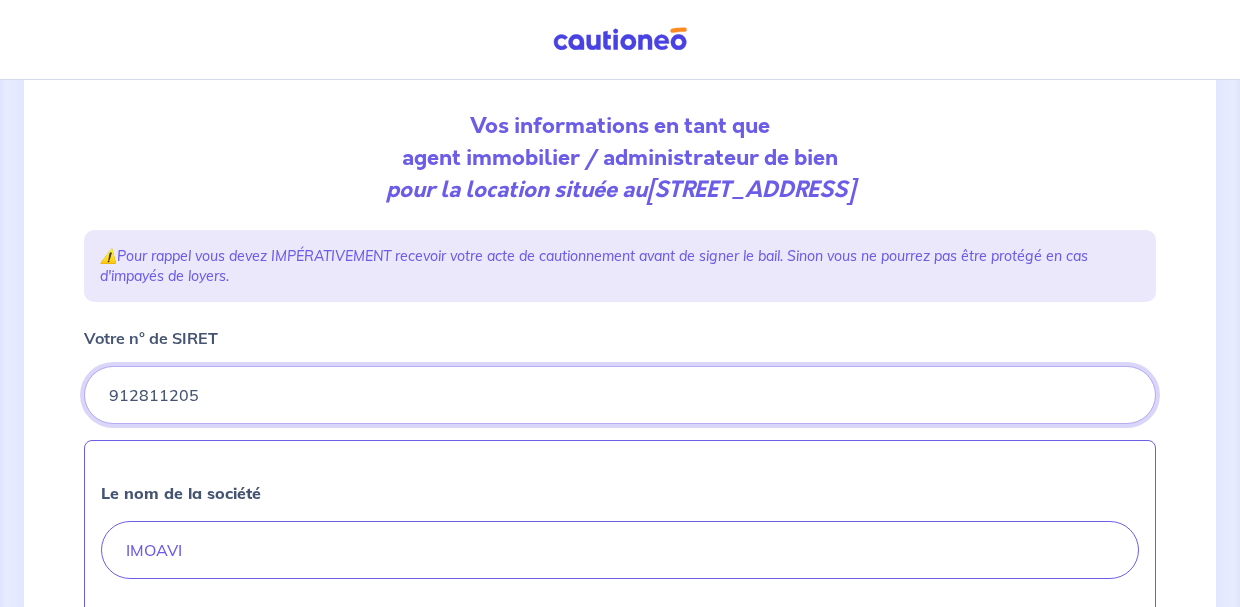 type on "912811205" 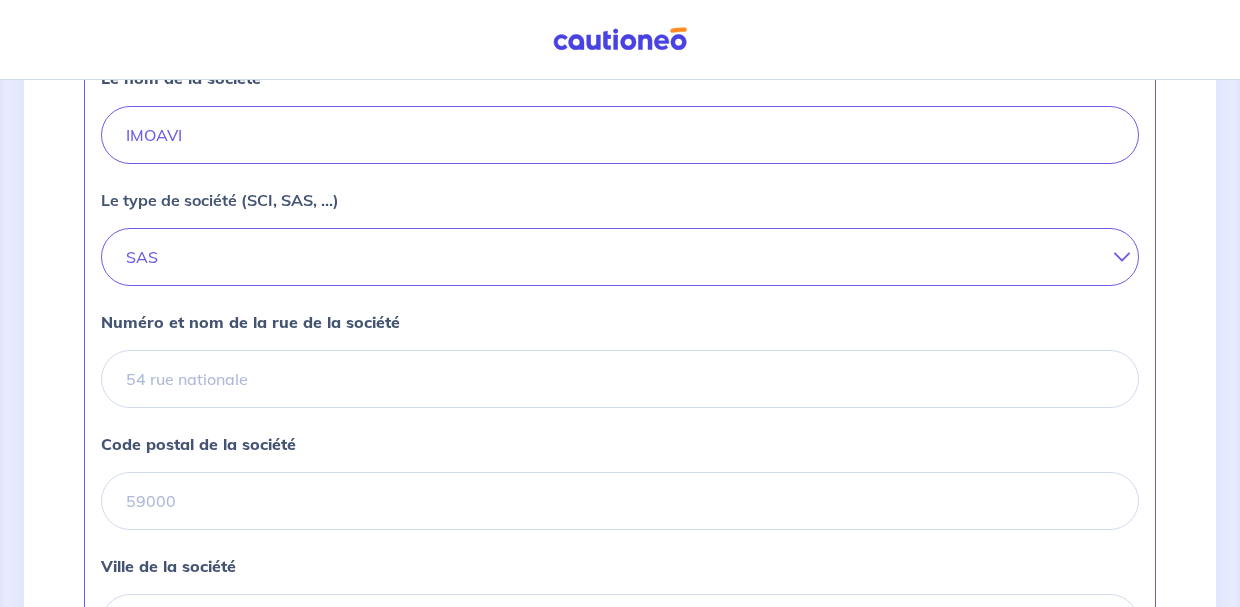 scroll, scrollTop: 666, scrollLeft: 0, axis: vertical 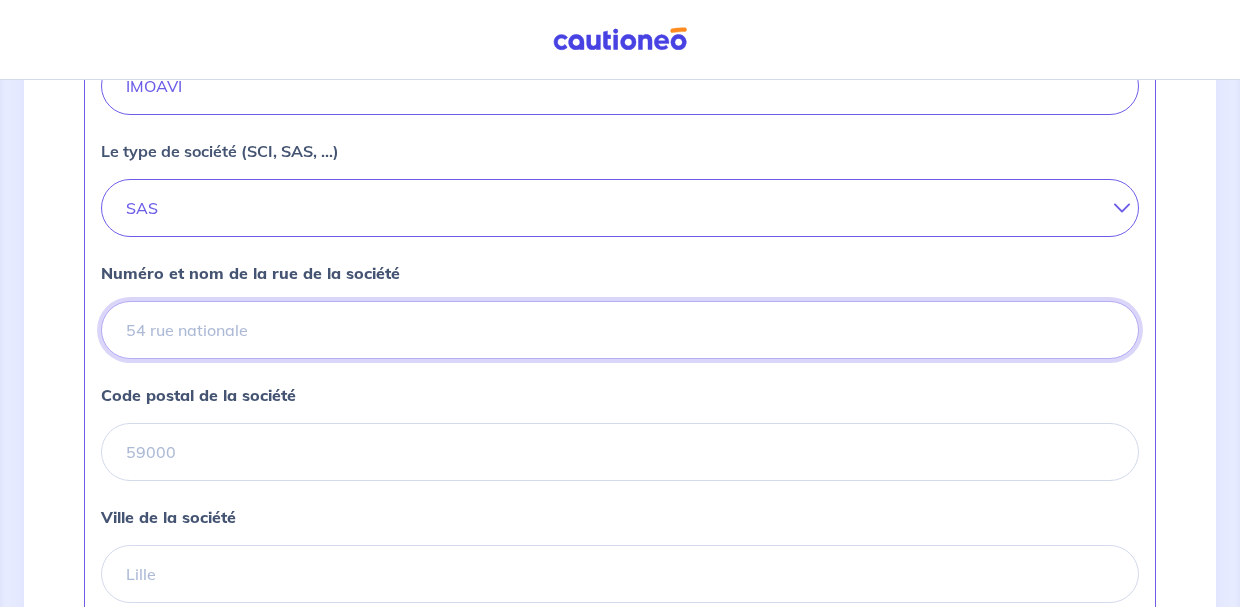 click on "Numéro et nom de la rue de la société" at bounding box center (620, 330) 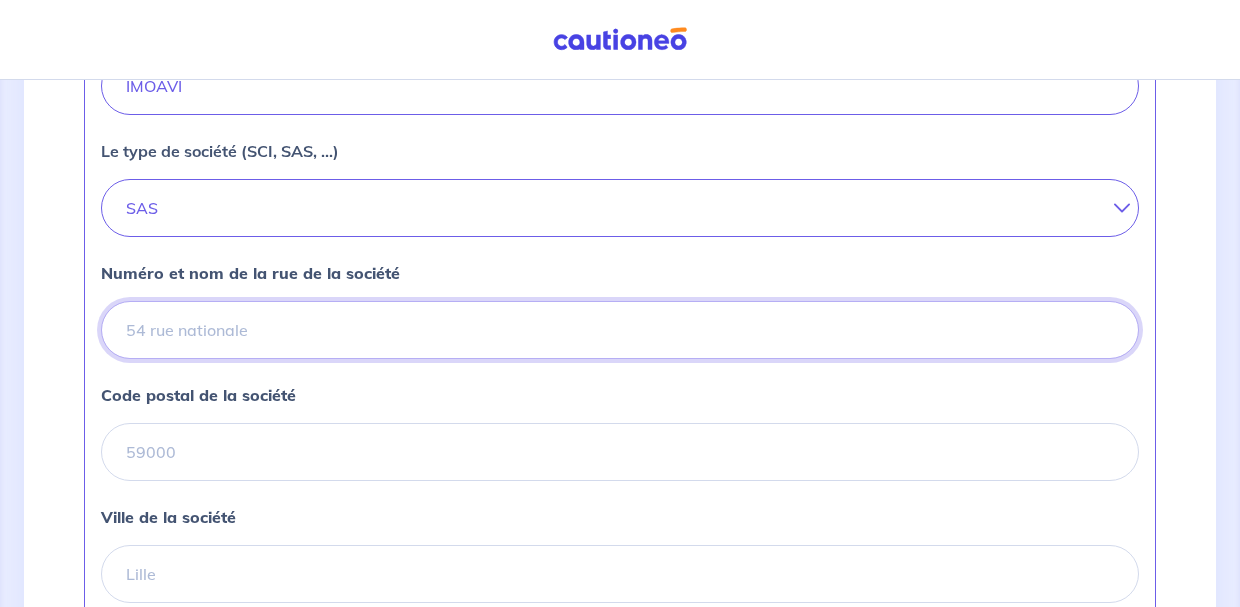 type on "[STREET_ADDRESS][PERSON_NAME]" 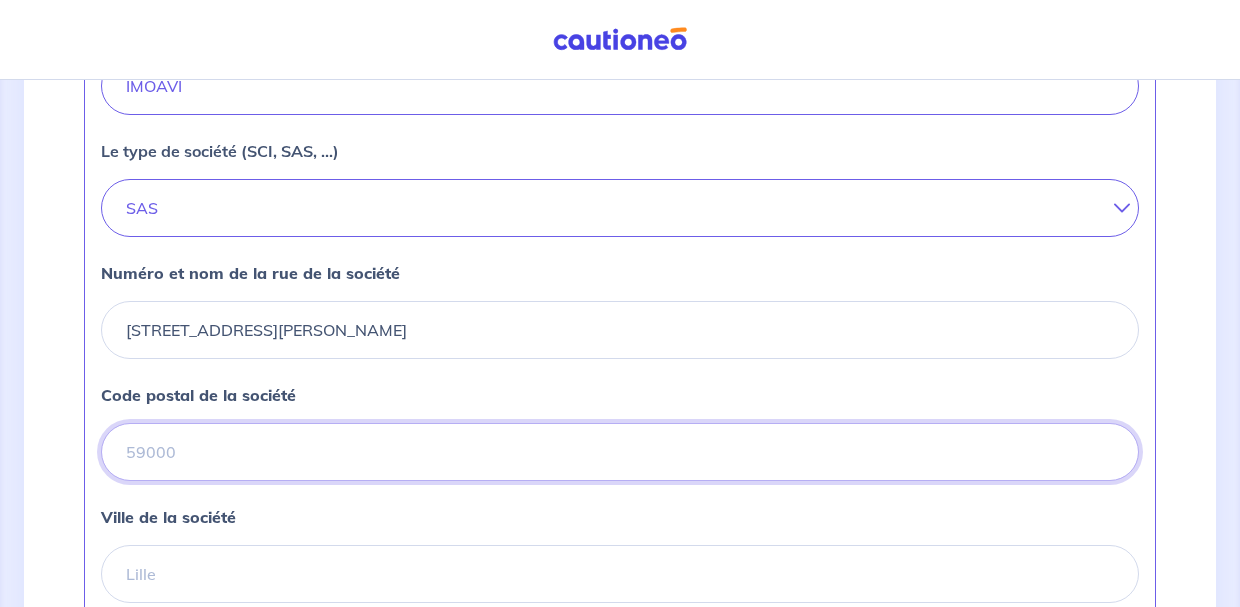 type on "75015" 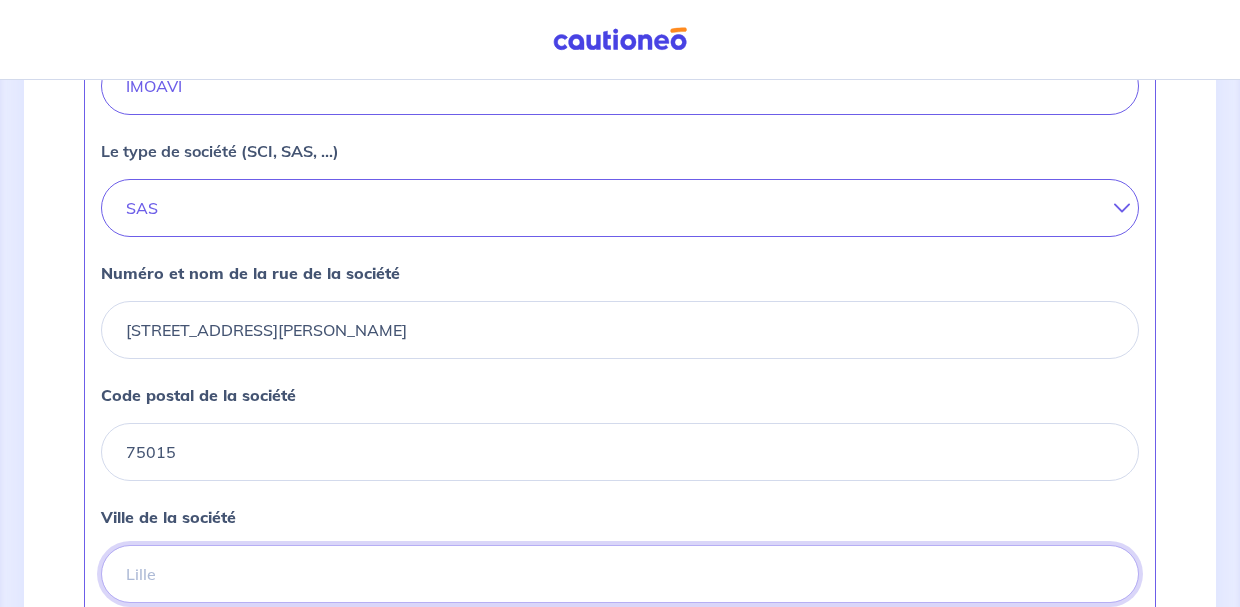 type on "[GEOGRAPHIC_DATA]" 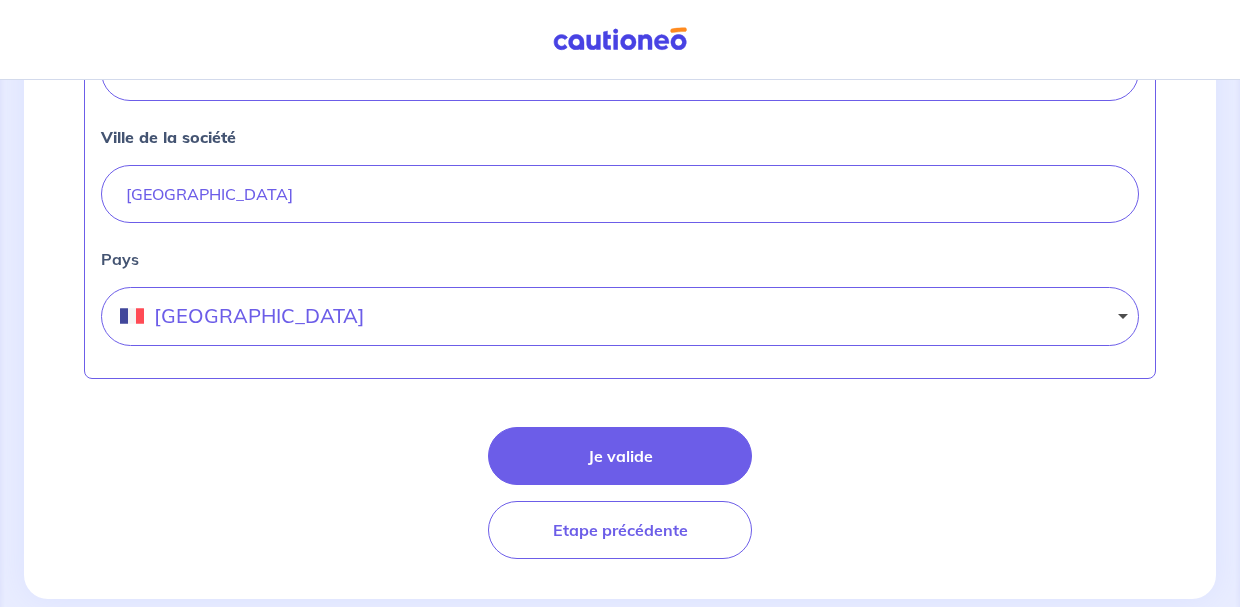 scroll, scrollTop: 1067, scrollLeft: 0, axis: vertical 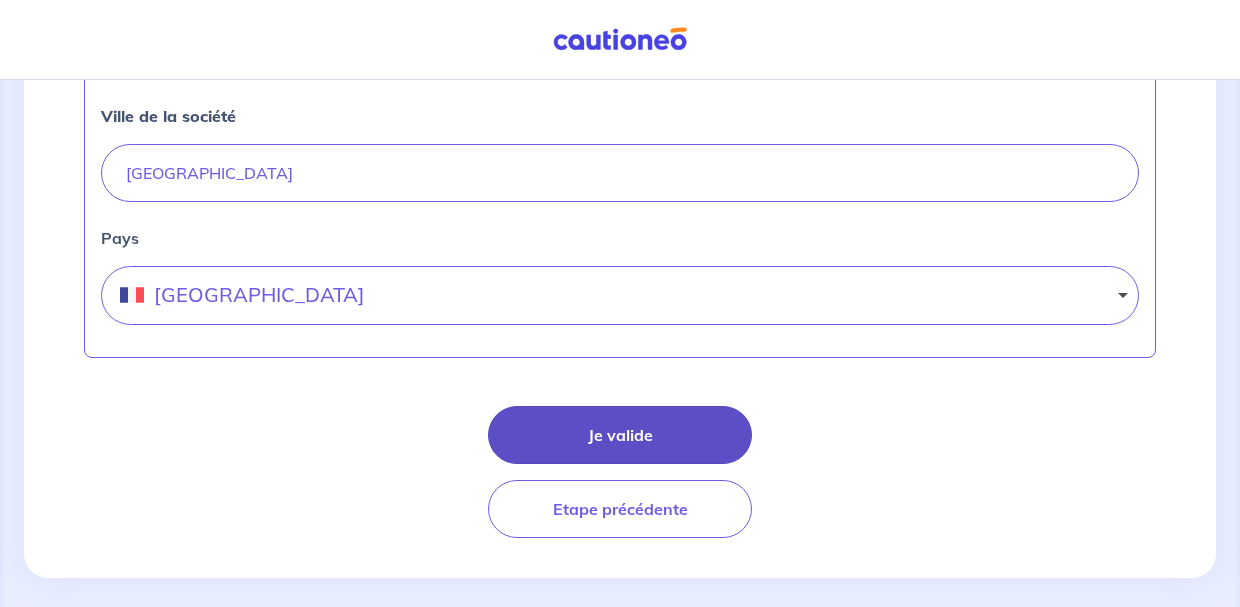 click on "Je valide" at bounding box center (620, 435) 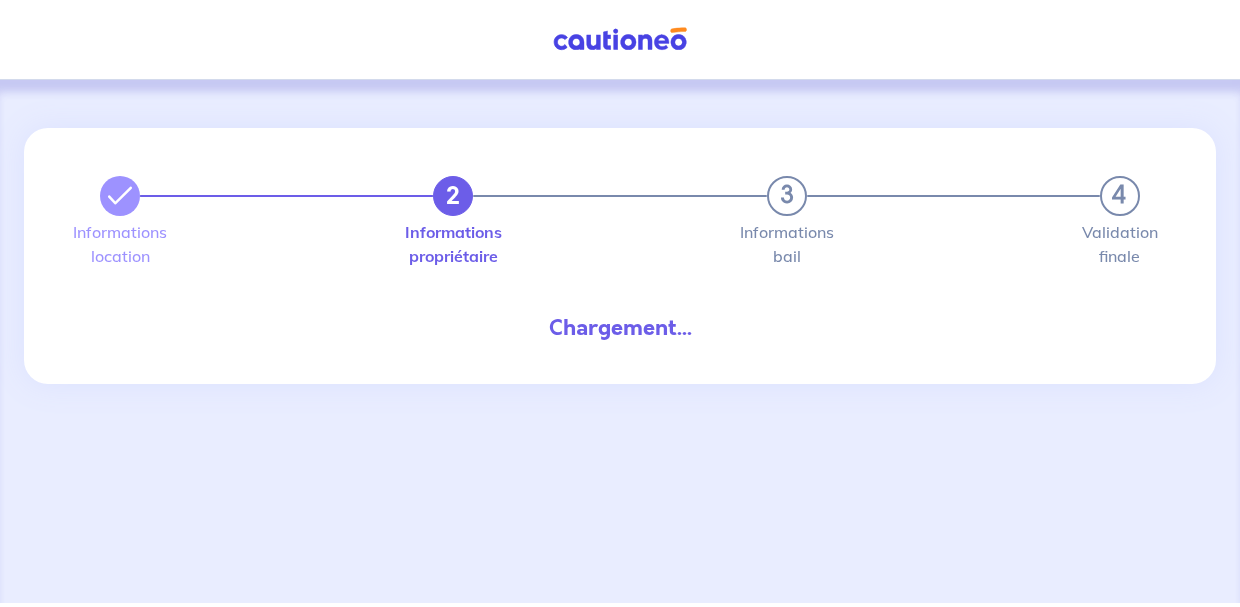 scroll, scrollTop: 0, scrollLeft: 0, axis: both 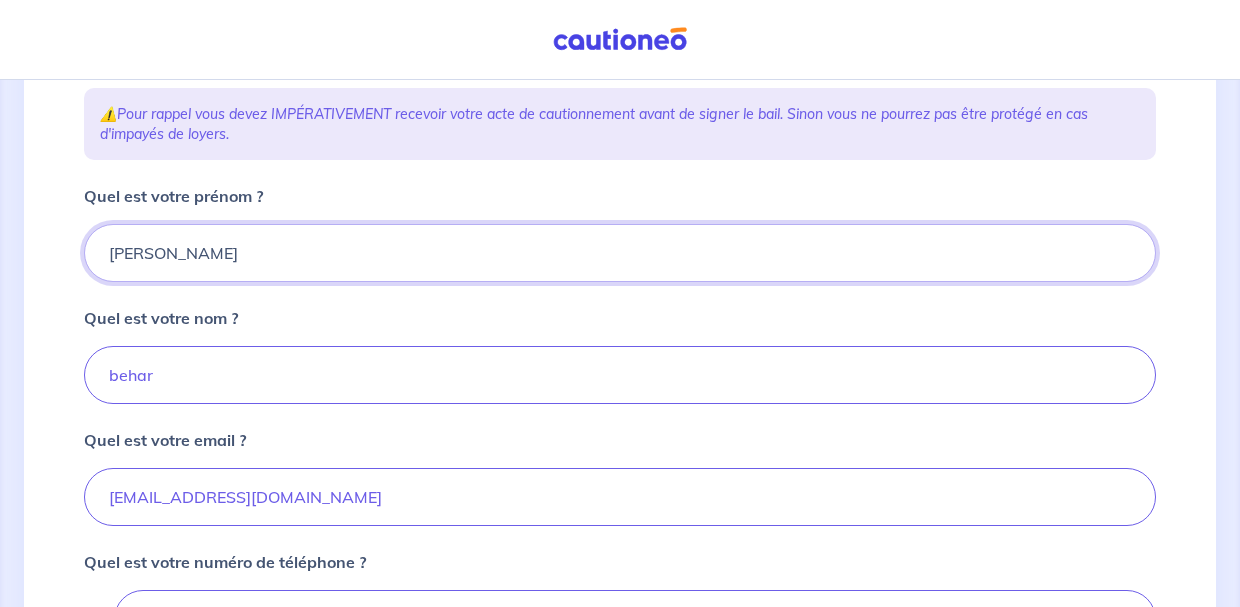 drag, startPoint x: 258, startPoint y: 265, endPoint x: 54, endPoint y: 253, distance: 204.35263 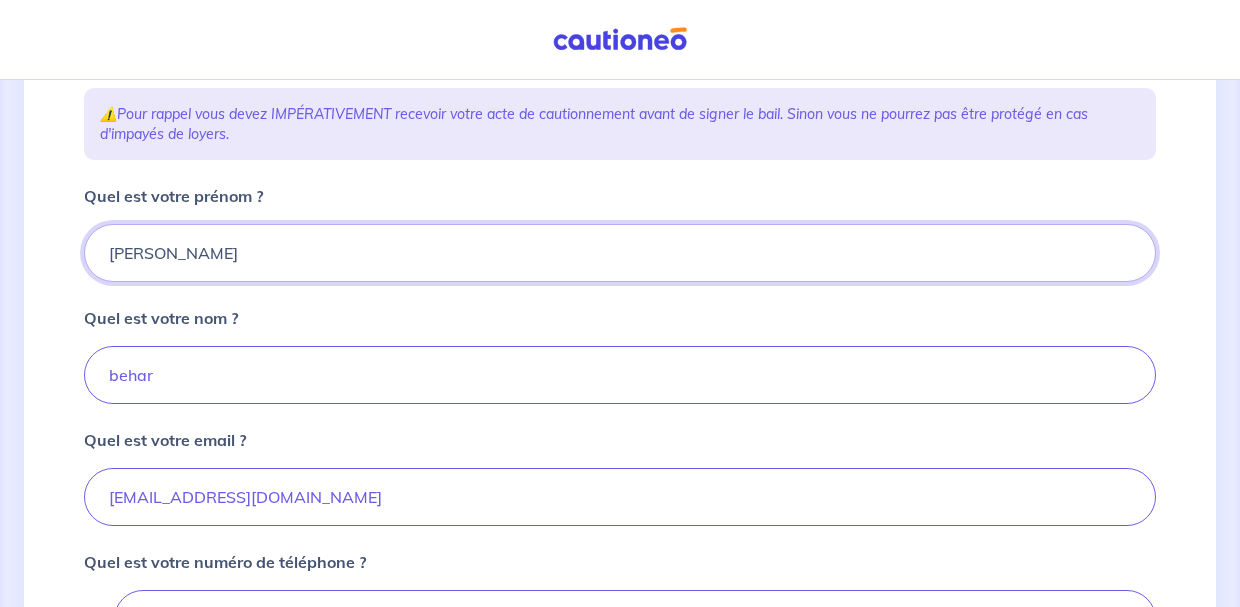 click on "2 3 4 Informations
location Informations
propriétaire Informations
bail Validation
finale Vos informations en tant que
agent immobilier / administrateur de bien
pour la location située au  [STREET_ADDRESS] ⚠️  Pour rappel vous devez IMPÉRATIVEMENT recevoir votre acte de cautionnement avant de signer le bail. Sinon vous ne pourrez pas être protégé en cas d'impayés de loyers. Quel est votre prénom ? [PERSON_NAME] est votre nom ? behar Quel est votre email ? [EMAIL_ADDRESS][DOMAIN_NAME] Quel est votre numéro de téléphone ? International [GEOGRAPHIC_DATA] [GEOGRAPHIC_DATA] Algérie [GEOGRAPHIC_DATA] [GEOGRAPHIC_DATA] [GEOGRAPHIC_DATA] [GEOGRAPHIC_DATA] [GEOGRAPHIC_DATA] [GEOGRAPHIC_DATA] [GEOGRAPHIC_DATA] [GEOGRAPHIC_DATA] [GEOGRAPHIC_DATA] [GEOGRAPHIC_DATA] [GEOGRAPHIC_DATA] [GEOGRAPHIC_DATA] [GEOGRAPHIC_DATA] [GEOGRAPHIC_DATA] [GEOGRAPHIC_DATA] [GEOGRAPHIC_DATA] [GEOGRAPHIC_DATA] [GEOGRAPHIC_DATA] [GEOGRAPHIC_DATA] [GEOGRAPHIC_DATA] [GEOGRAPHIC_DATA] [GEOGRAPHIC_DATA] [GEOGRAPHIC_DATA] [GEOGRAPHIC_DATA] [GEOGRAPHIC_DATA] [GEOGRAPHIC_DATA] Brésil Brunéi [GEOGRAPHIC_DATA] [GEOGRAPHIC_DATA] [GEOGRAPHIC_DATA] [GEOGRAPHIC_DATA] [GEOGRAPHIC_DATA] [GEOGRAPHIC_DATA] [GEOGRAPHIC_DATA] Centrafrique Chili [GEOGRAPHIC_DATA] (République populaire) [GEOGRAPHIC_DATA] [GEOGRAPHIC_DATA] [GEOGRAPHIC_DATA]" at bounding box center [620, 326] 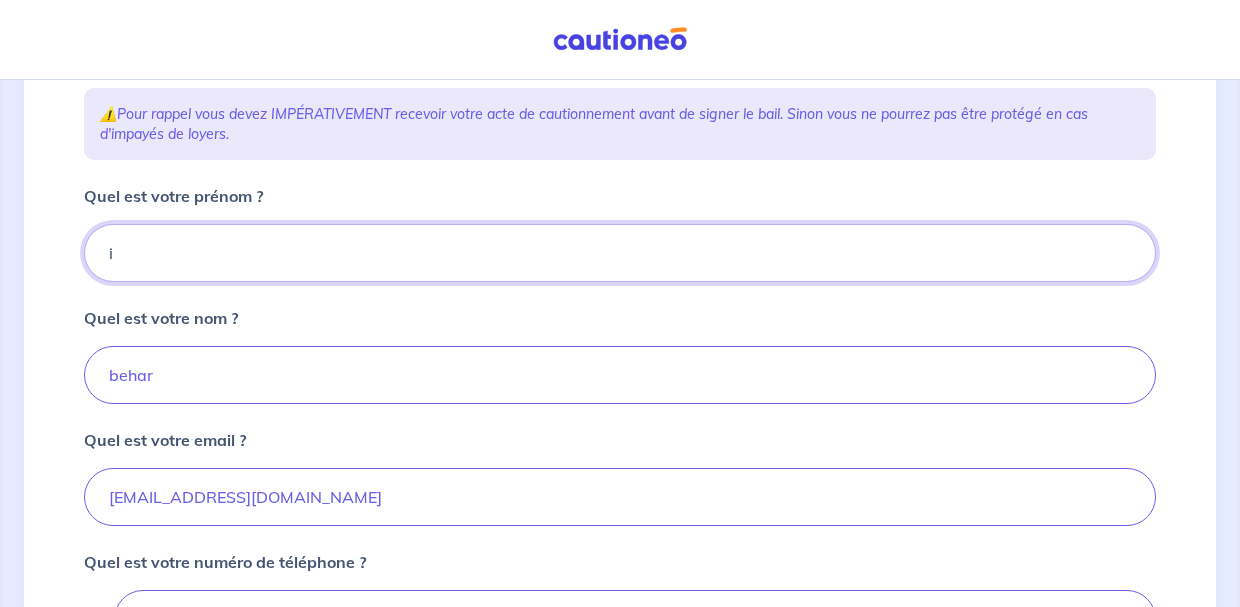 type on "[PERSON_NAME]" 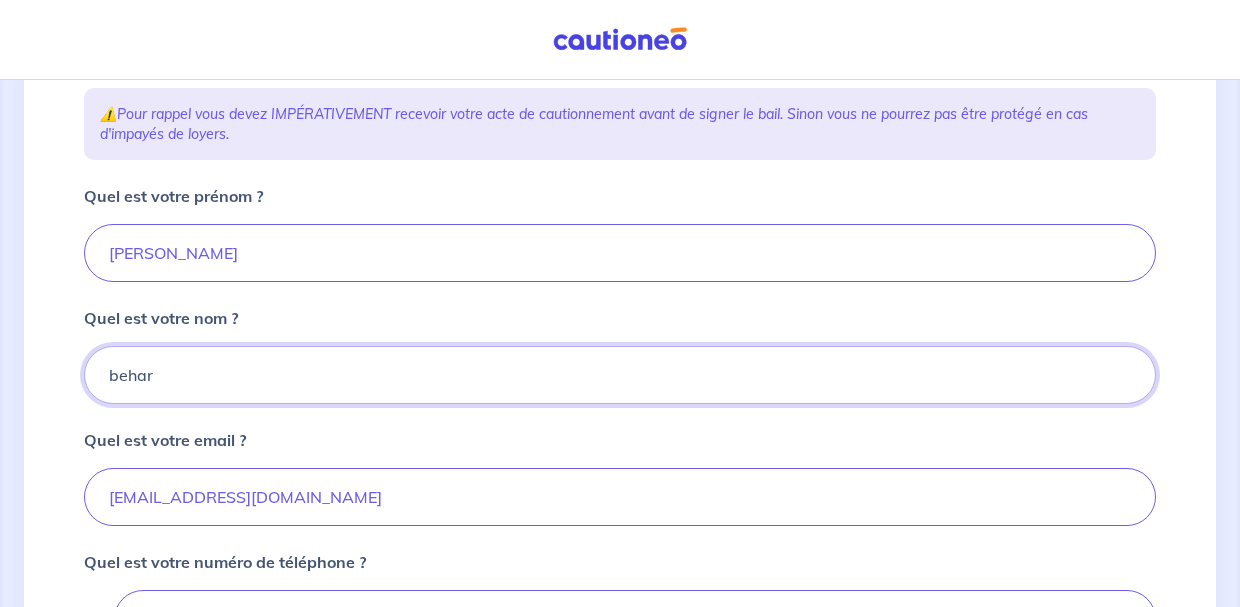 type on "BEHAR" 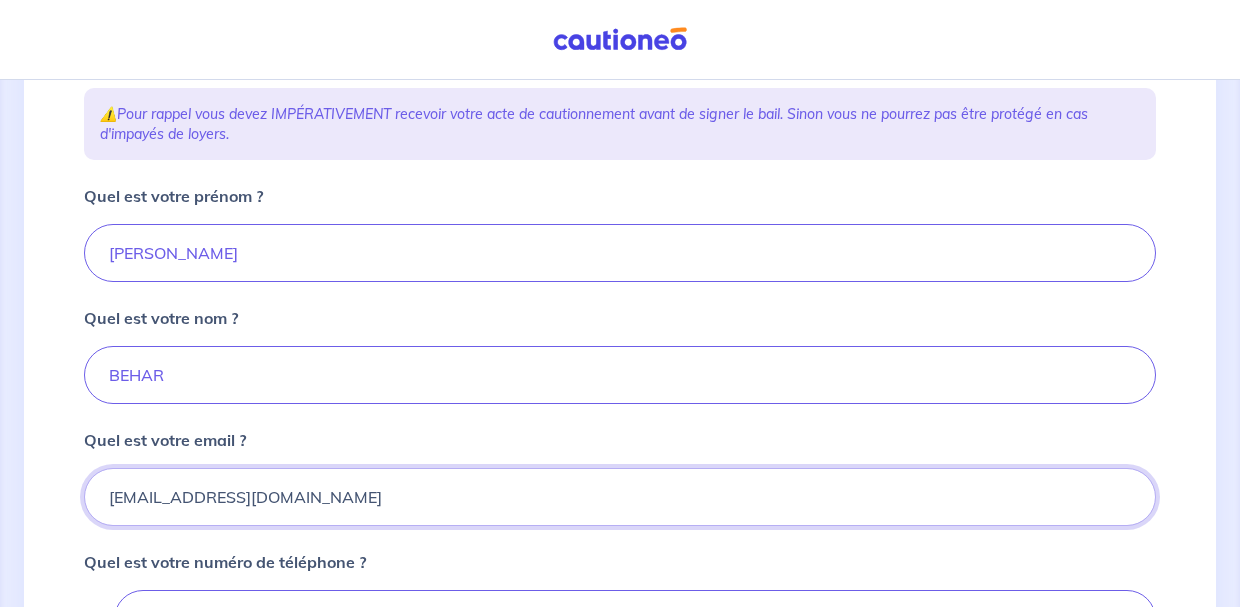 type on "[EMAIL_ADDRESS][DOMAIN_NAME]" 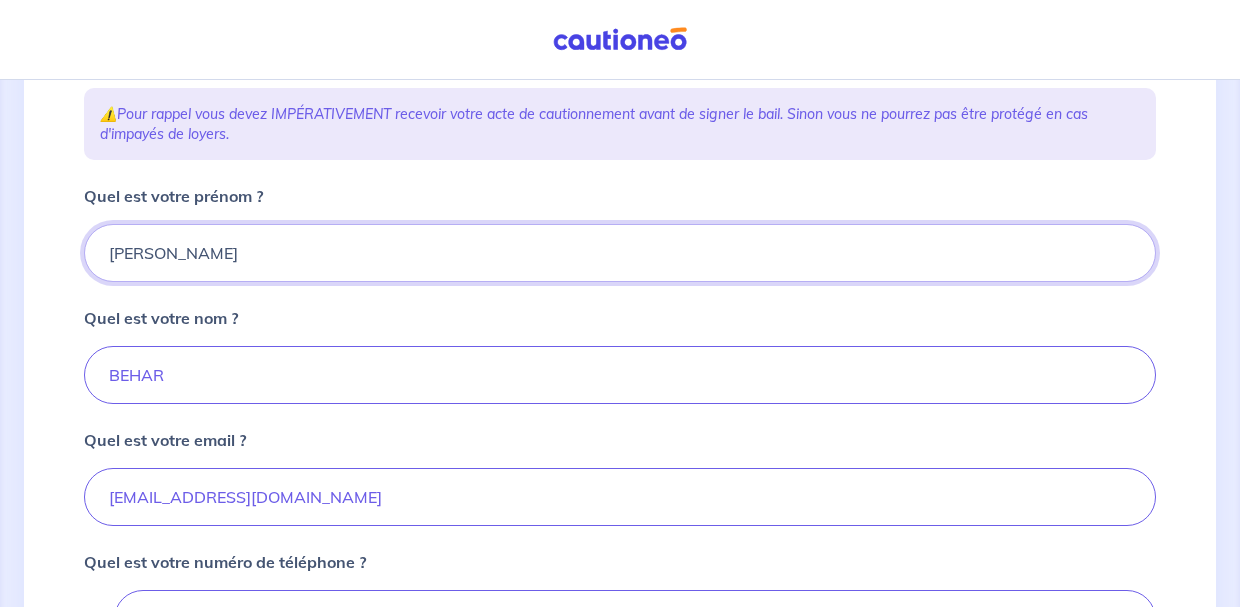 type on "06 77 54 70 82" 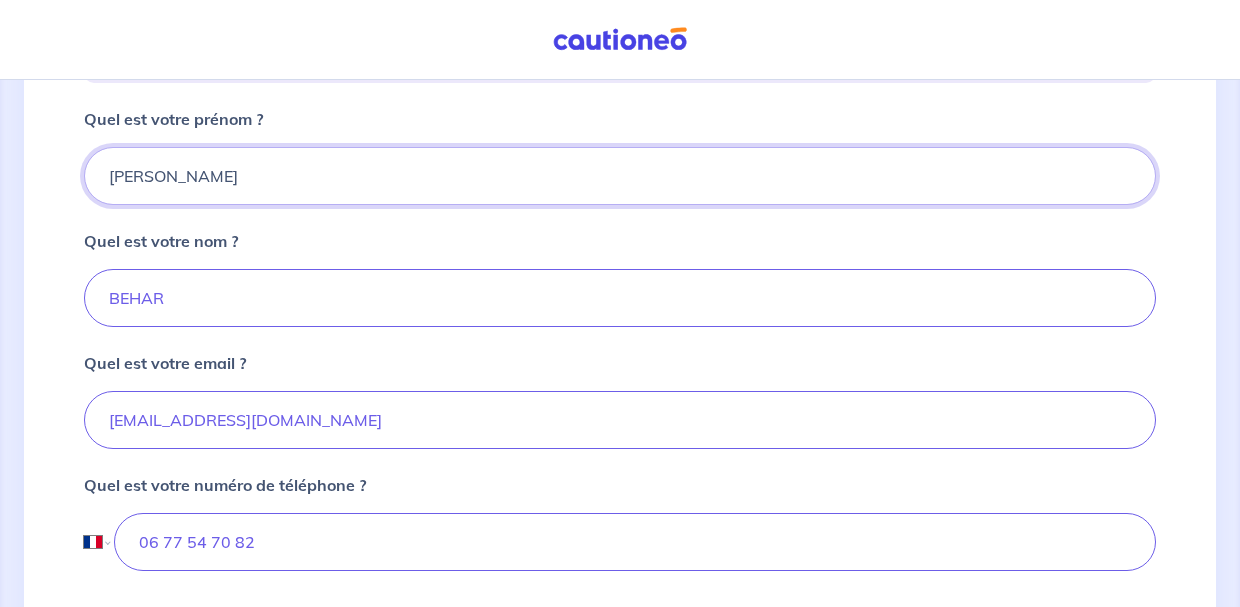 scroll, scrollTop: 450, scrollLeft: 0, axis: vertical 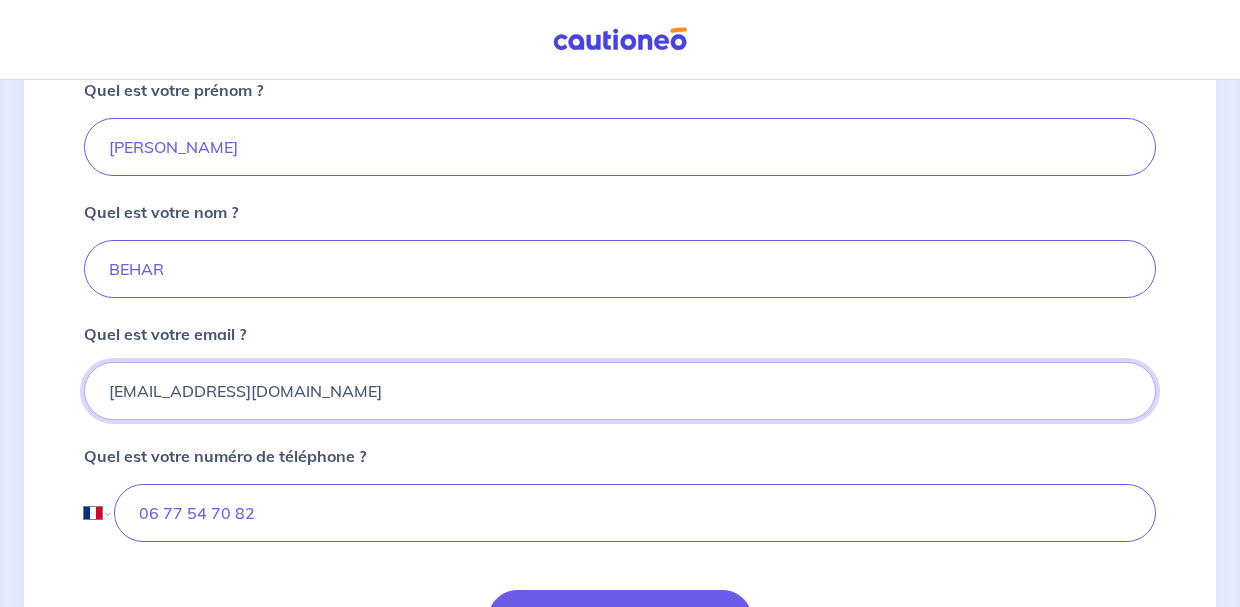 drag, startPoint x: 271, startPoint y: 385, endPoint x: -1, endPoint y: 385, distance: 272 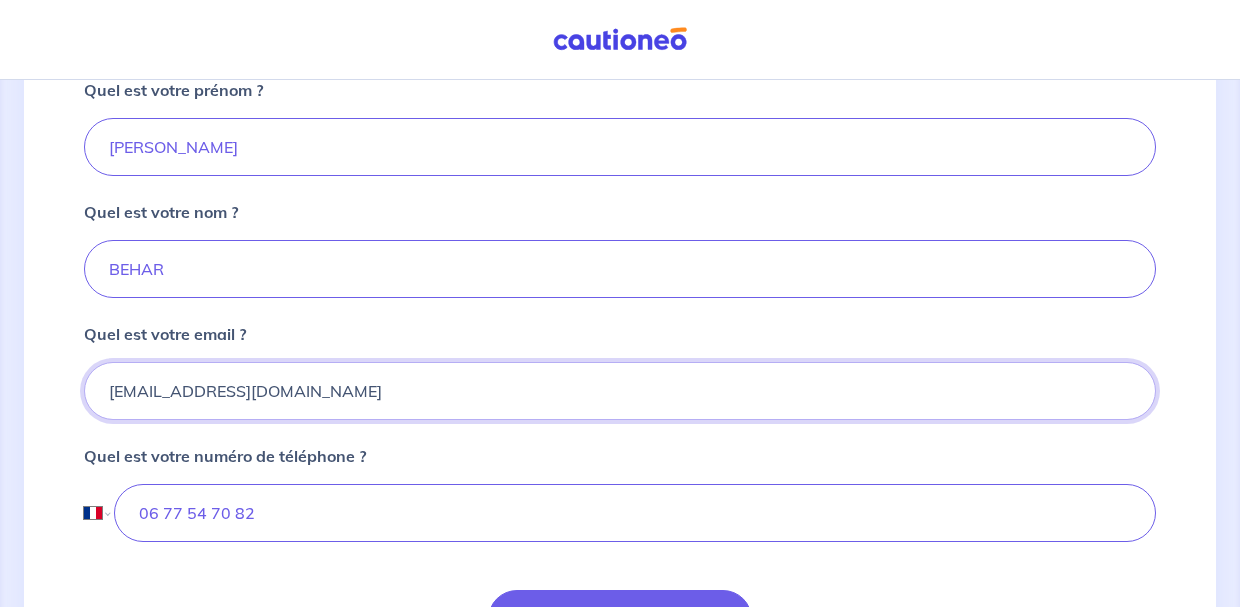 click on "Mon compte 2 3 4 Informations
location Informations
propriétaire Informations
bail Validation
finale Vos informations en tant que
agent immobilier / administrateur de bien
pour la location située au  [STREET_ADDRESS] ⚠️  Pour rappel vous devez IMPÉRATIVEMENT recevoir votre acte de cautionnement avant de signer le bail. Sinon vous ne pourrez pas être protégé en cas d'impayés de loyers. Quel est votre prénom ? [PERSON_NAME] est votre nom ? BEHAR Quel est votre email ? [EMAIL_ADDRESS][DOMAIN_NAME] Quel est votre numéro de téléphone ? International [GEOGRAPHIC_DATA] [GEOGRAPHIC_DATA] Algérie [GEOGRAPHIC_DATA] [GEOGRAPHIC_DATA] [GEOGRAPHIC_DATA] [GEOGRAPHIC_DATA] [GEOGRAPHIC_DATA] [GEOGRAPHIC_DATA] [GEOGRAPHIC_DATA] [GEOGRAPHIC_DATA] [GEOGRAPHIC_DATA] [GEOGRAPHIC_DATA] [GEOGRAPHIC_DATA] [GEOGRAPHIC_DATA] [GEOGRAPHIC_DATA] [GEOGRAPHIC_DATA] [GEOGRAPHIC_DATA] [GEOGRAPHIC_DATA] [GEOGRAPHIC_DATA] [GEOGRAPHIC_DATA] [GEOGRAPHIC_DATA] [GEOGRAPHIC_DATA] [GEOGRAPHIC_DATA] [GEOGRAPHIC_DATA] [GEOGRAPHIC_DATA] [GEOGRAPHIC_DATA] [GEOGRAPHIC_DATA] [GEOGRAPHIC_DATA] [GEOGRAPHIC_DATA] Brunéi [GEOGRAPHIC_DATA] [GEOGRAPHIC_DATA] [GEOGRAPHIC_DATA] [GEOGRAPHIC_DATA] [GEOGRAPHIC_DATA] [GEOGRAPHIC_DATA] [GEOGRAPHIC_DATA] Centrafrique Chili [GEOGRAPHIC_DATA] (République populaire) [GEOGRAPHIC_DATA] [GEOGRAPHIC_DATA]" at bounding box center [620, 180] 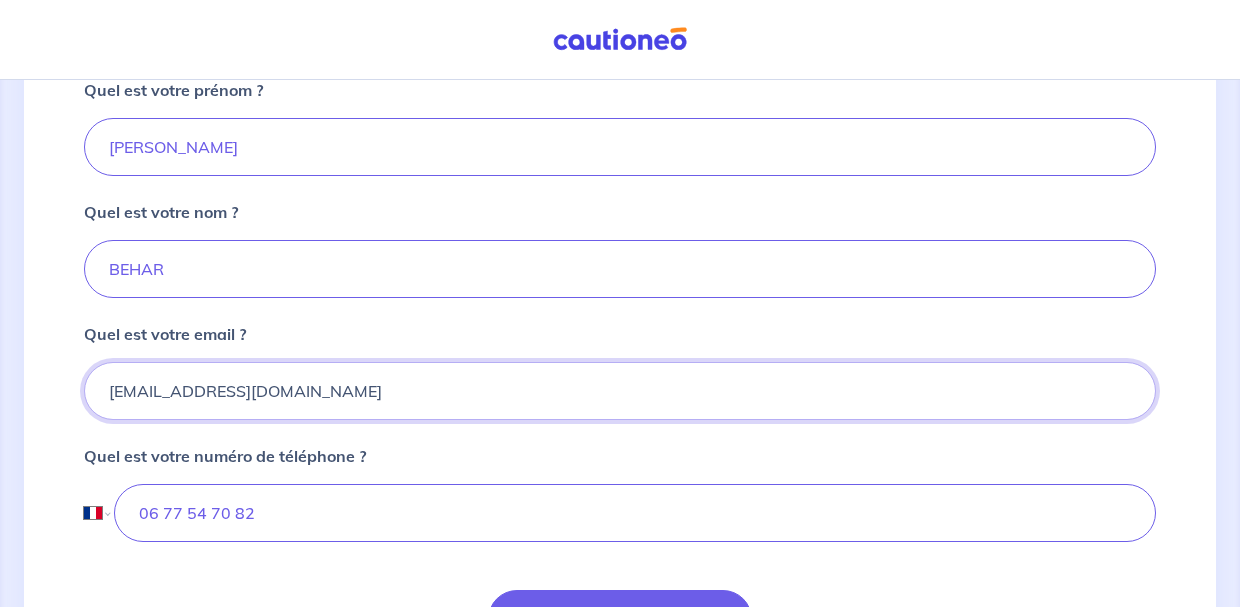 type on "[EMAIL_ADDRESS][DOMAIN_NAME]" 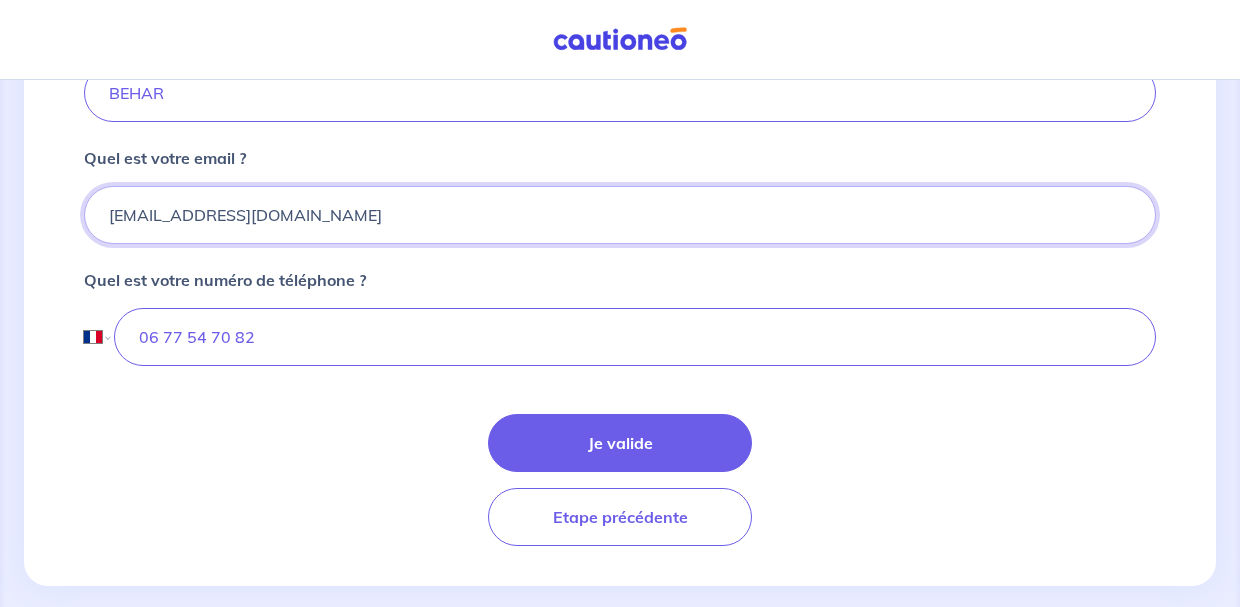 scroll, scrollTop: 653, scrollLeft: 0, axis: vertical 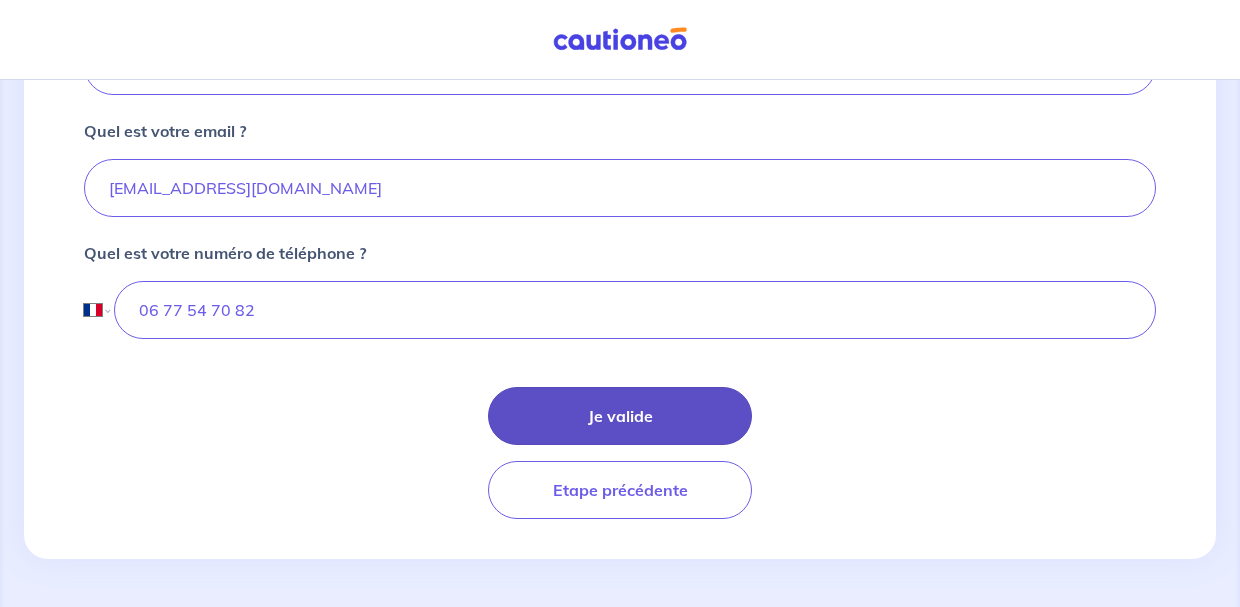 click on "Je valide" at bounding box center [620, 416] 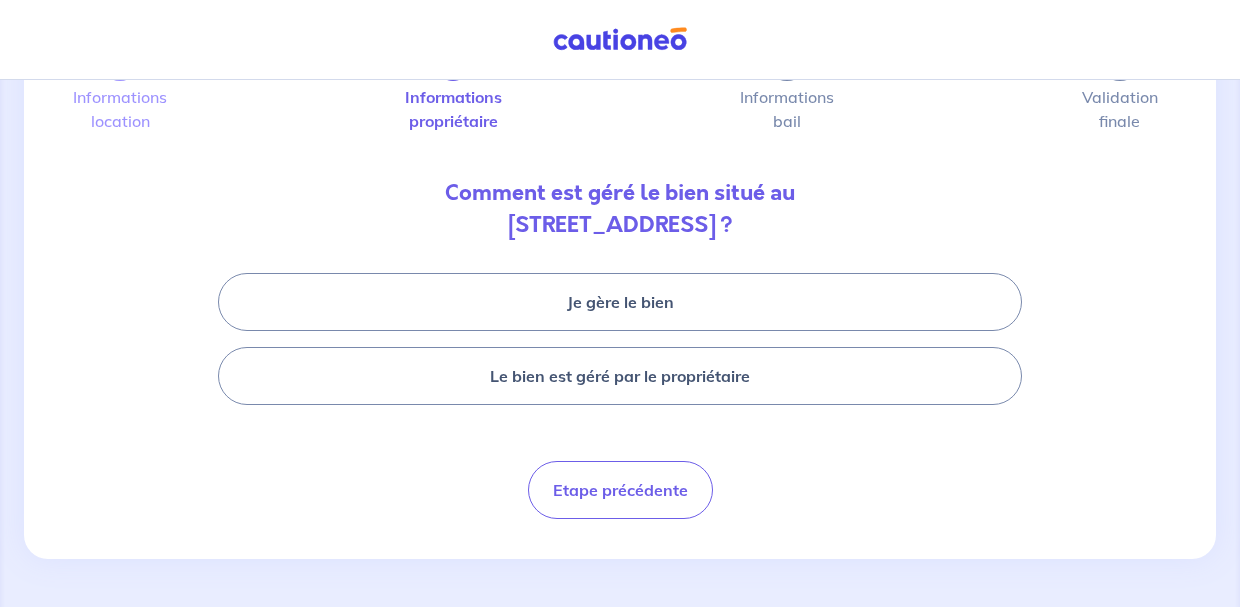 scroll, scrollTop: 0, scrollLeft: 0, axis: both 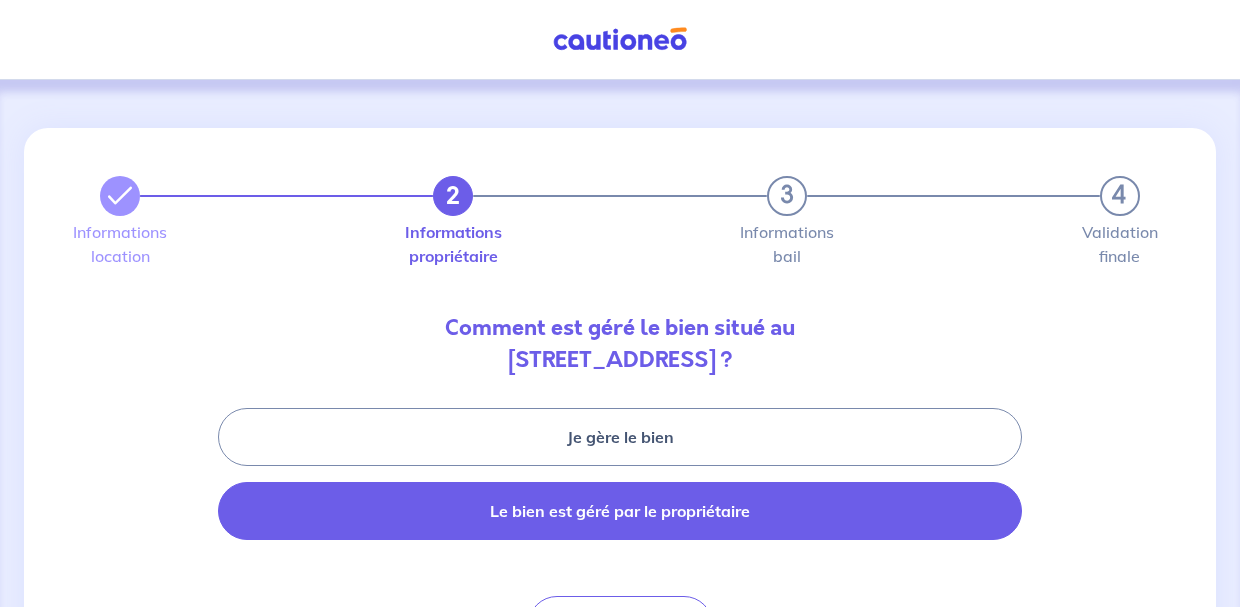 click on "Le bien est géré par le propriétaire" at bounding box center [620, 511] 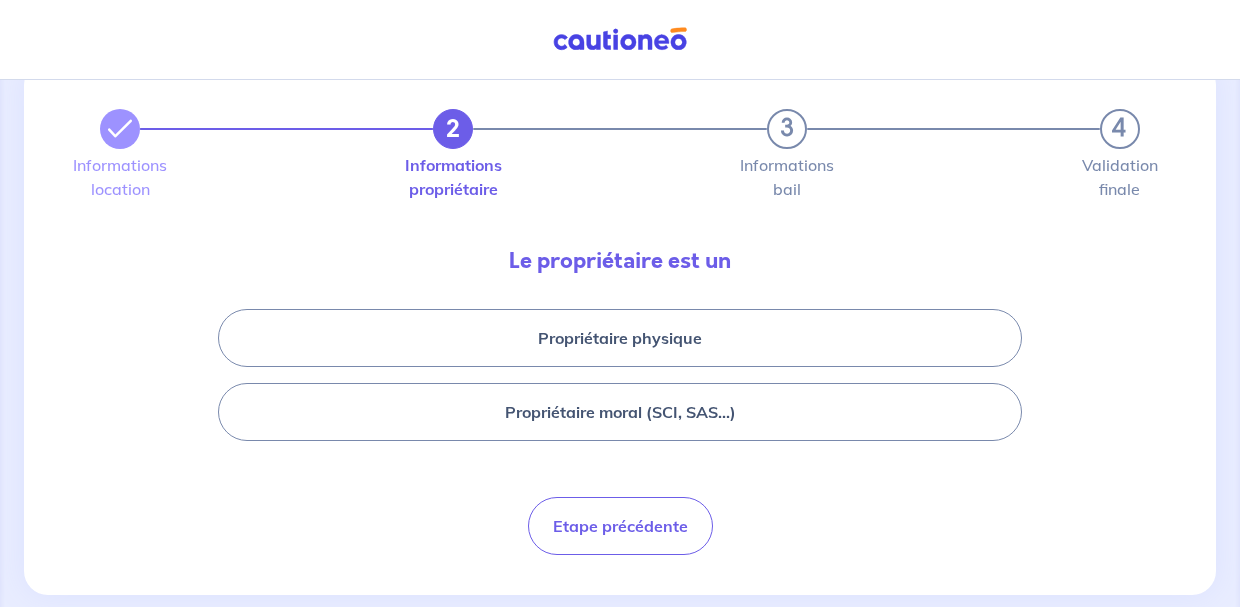 scroll, scrollTop: 103, scrollLeft: 0, axis: vertical 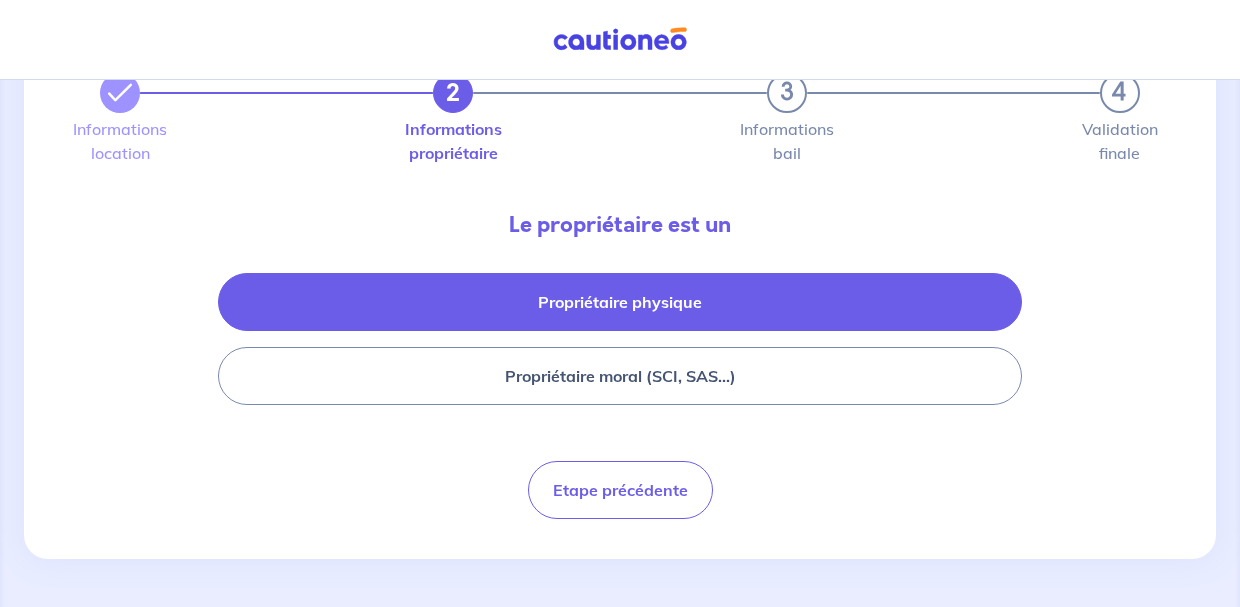 click on "Propriétaire physique" at bounding box center (620, 302) 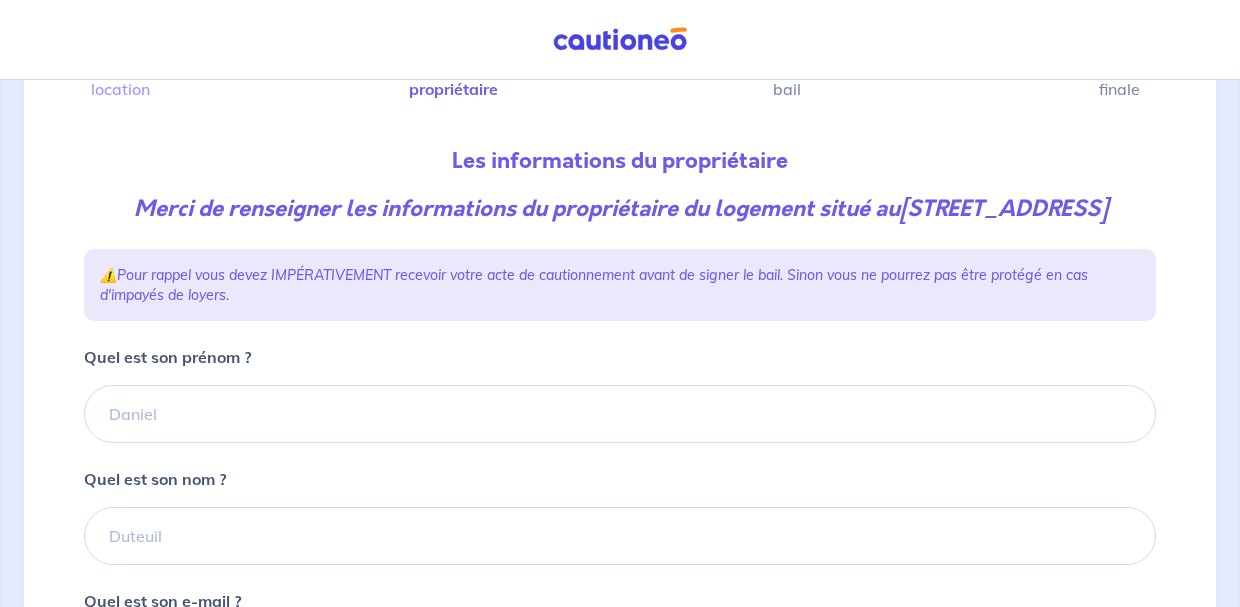 scroll, scrollTop: 172, scrollLeft: 0, axis: vertical 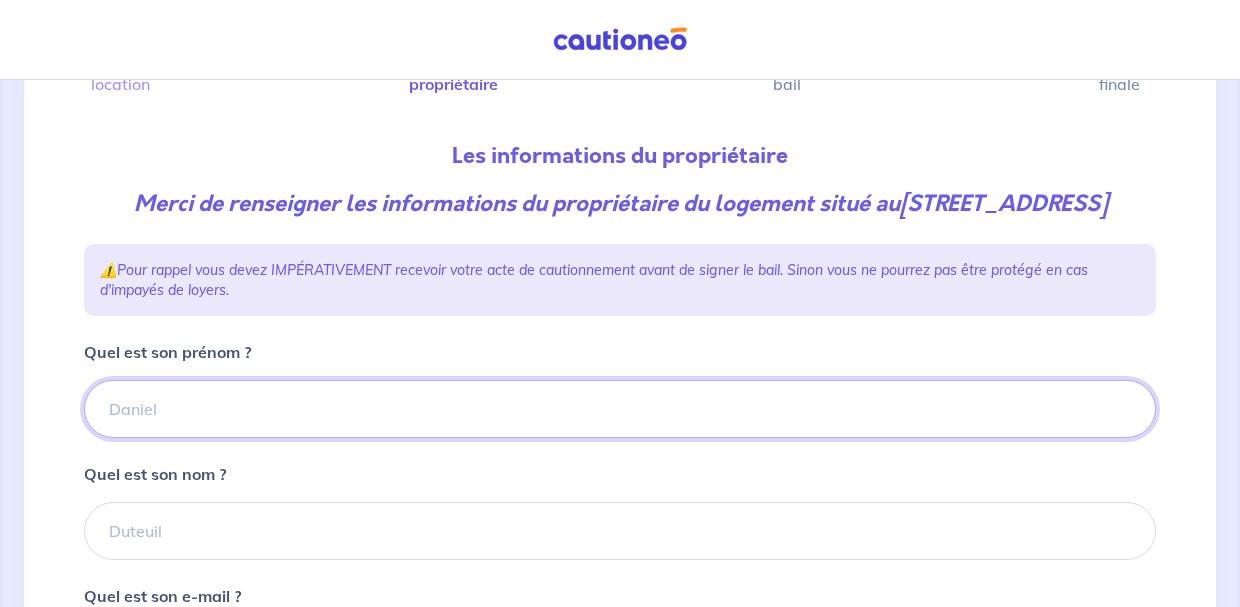 click on "Quel est son prénom ?" at bounding box center (620, 409) 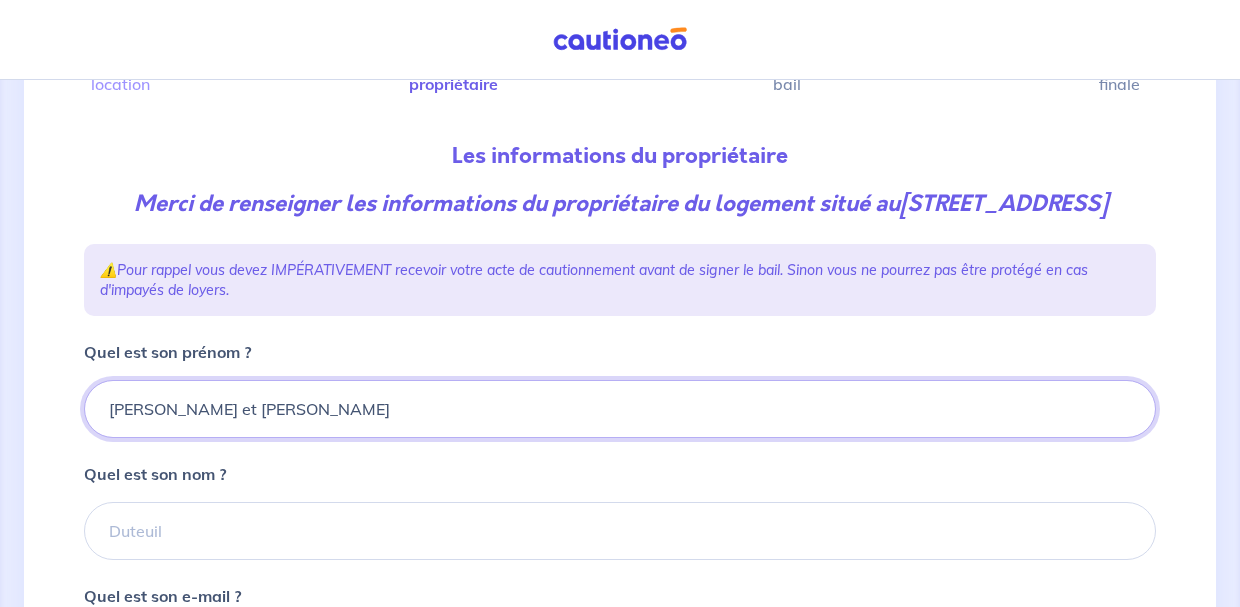 type on "[PERSON_NAME] et [PERSON_NAME]" 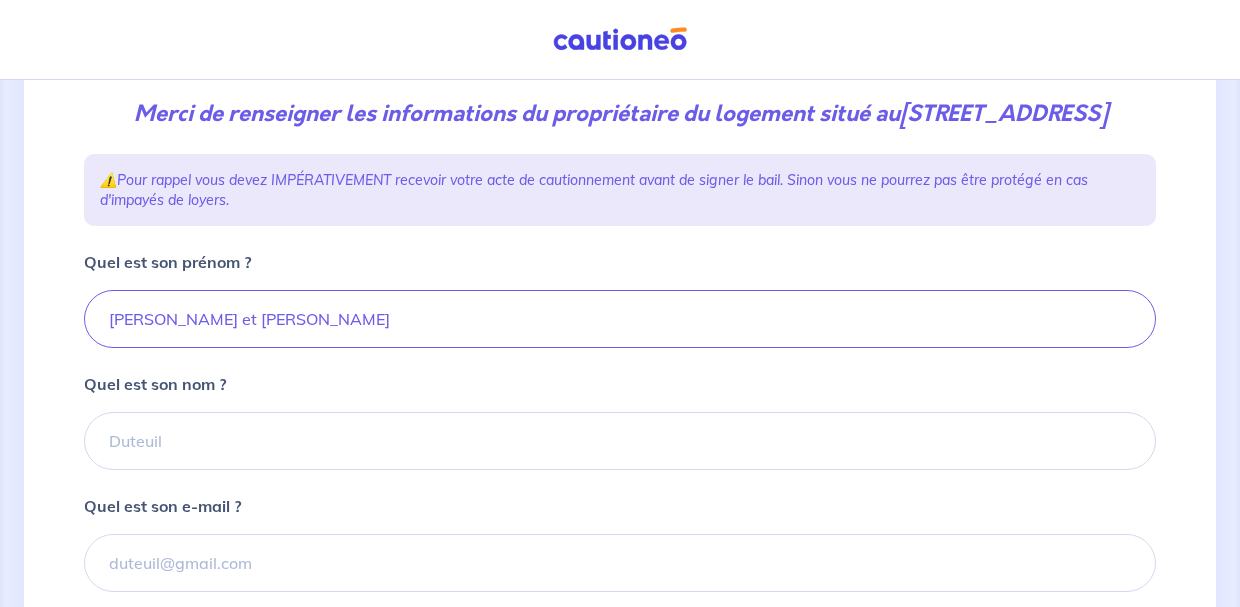 scroll, scrollTop: 274, scrollLeft: 0, axis: vertical 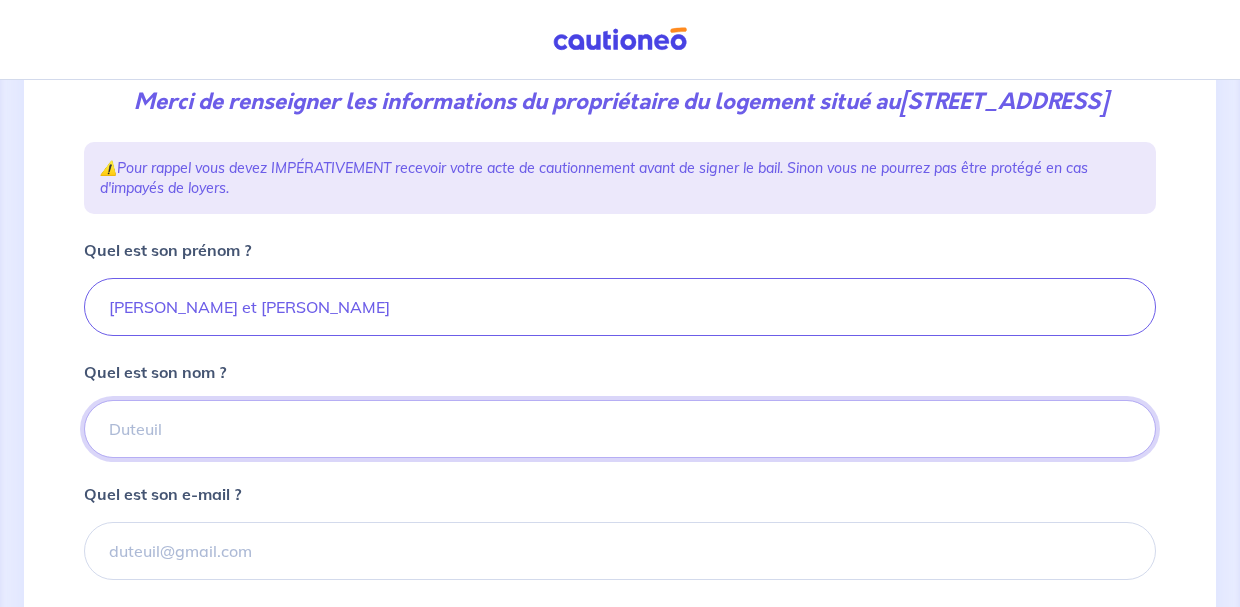 click on "Quel est son nom ?" at bounding box center [620, 429] 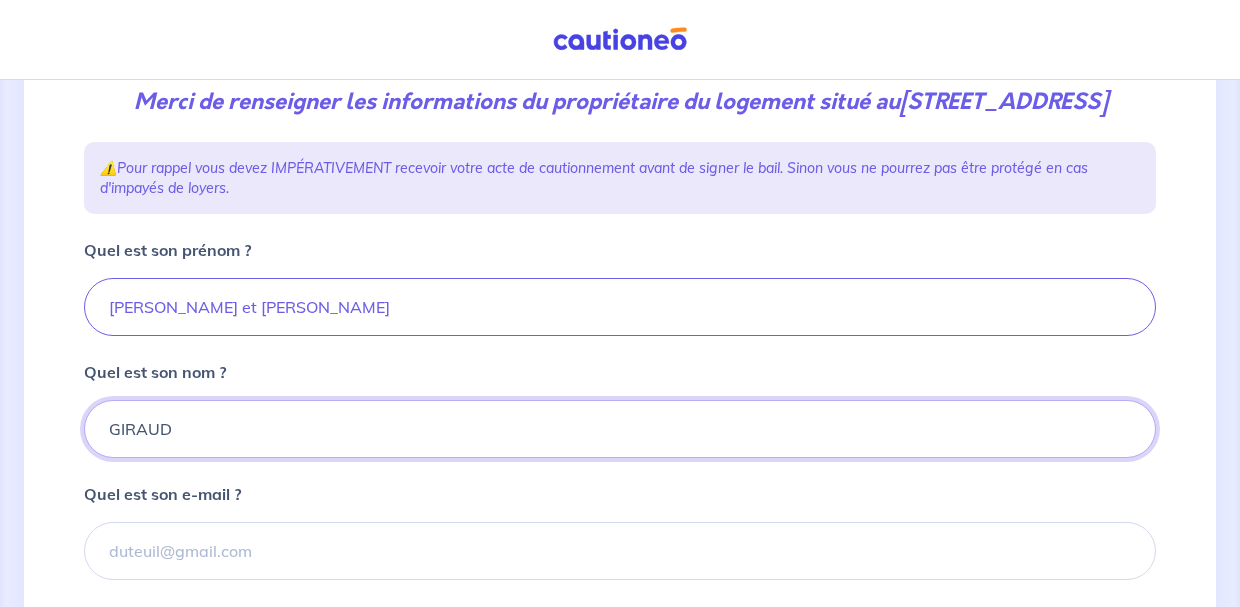 type on "GIRAUD" 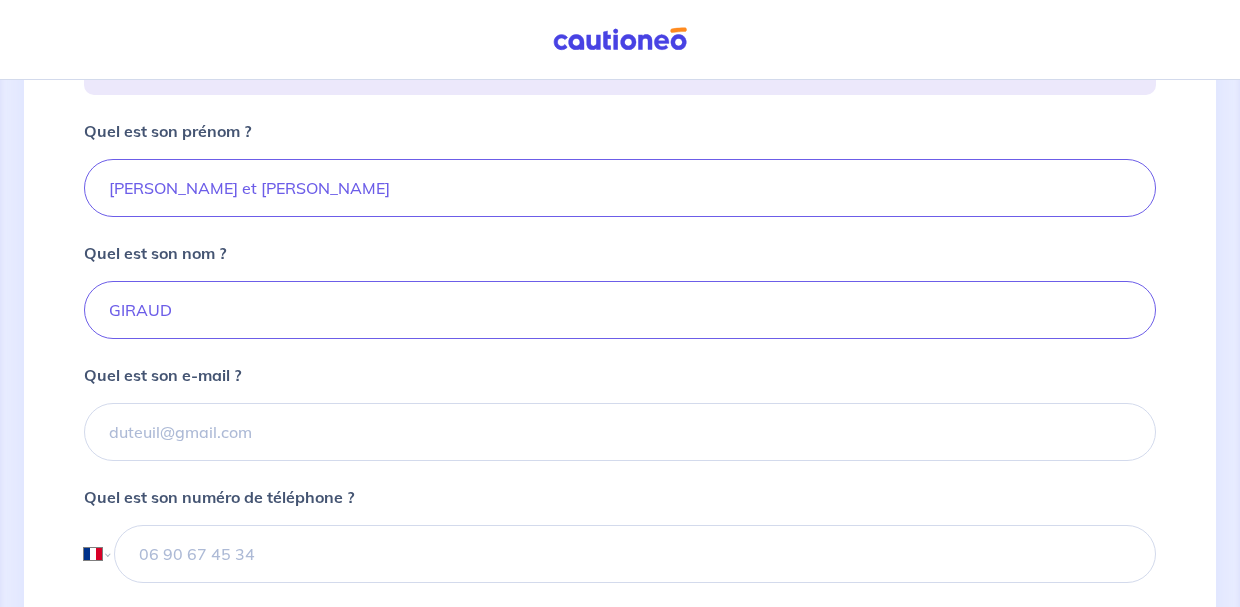 scroll, scrollTop: 401, scrollLeft: 0, axis: vertical 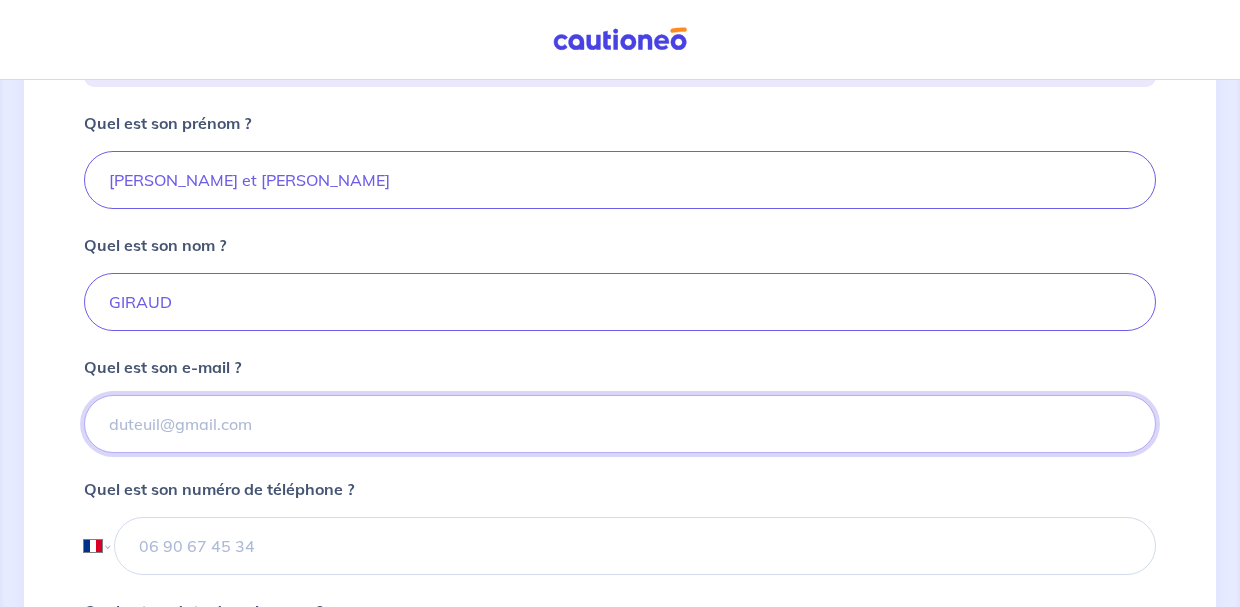 click on "Quel est son e-mail ?" at bounding box center [620, 424] 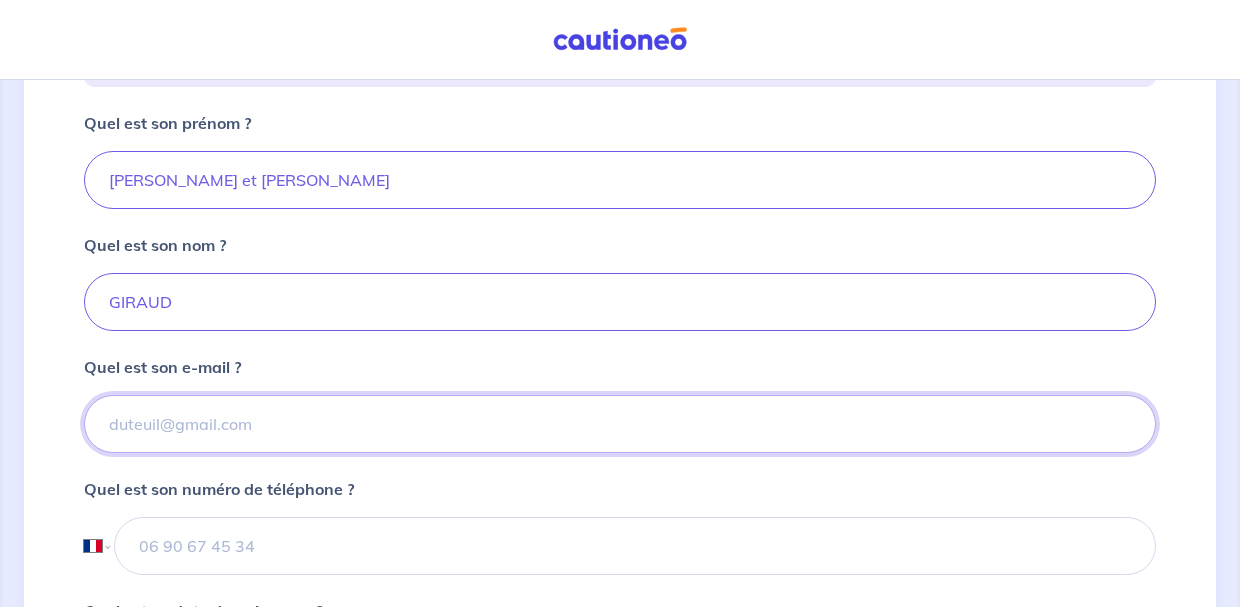 type on "[EMAIL_ADDRESS][DOMAIN_NAME]" 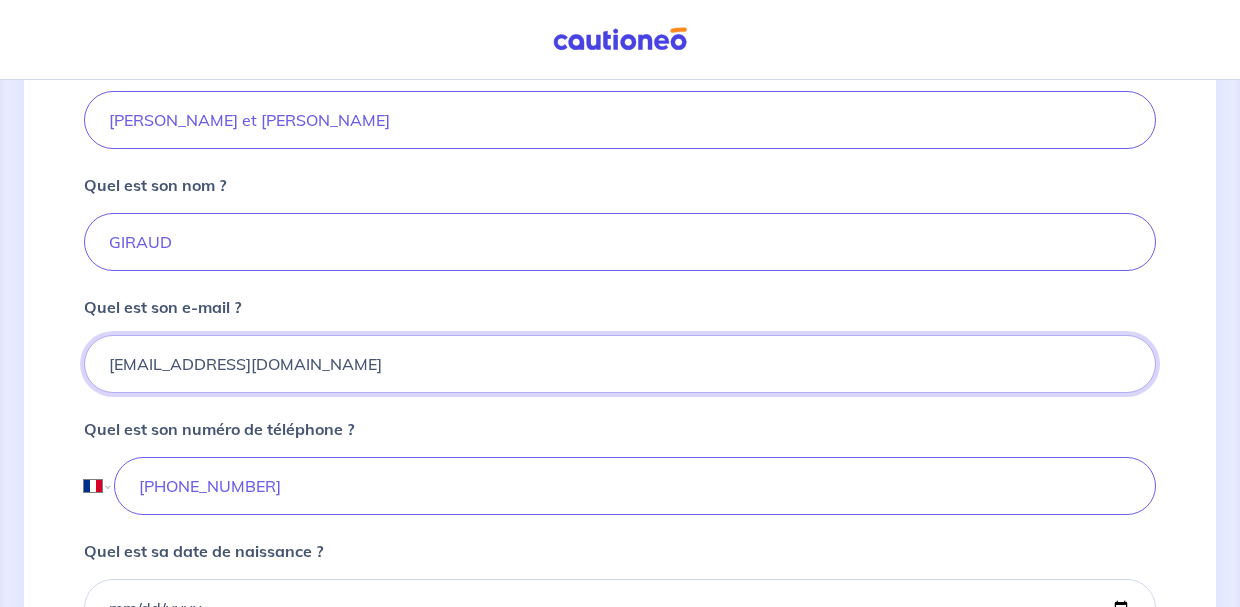 scroll, scrollTop: 479, scrollLeft: 0, axis: vertical 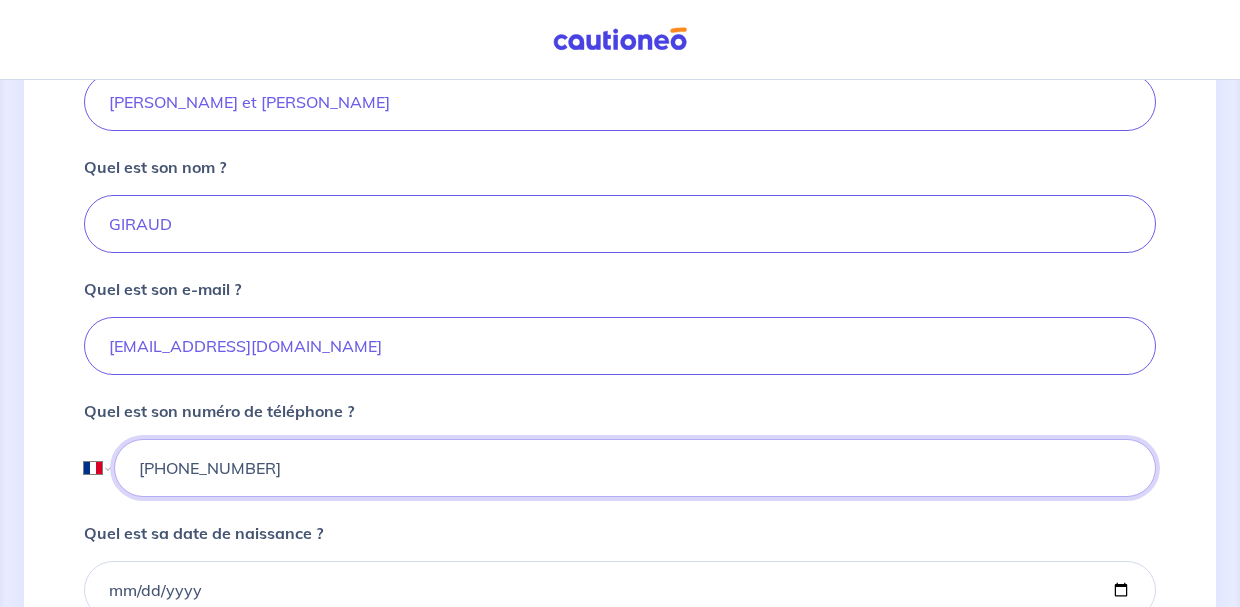 drag, startPoint x: 303, startPoint y: 470, endPoint x: 112, endPoint y: 454, distance: 191.66899 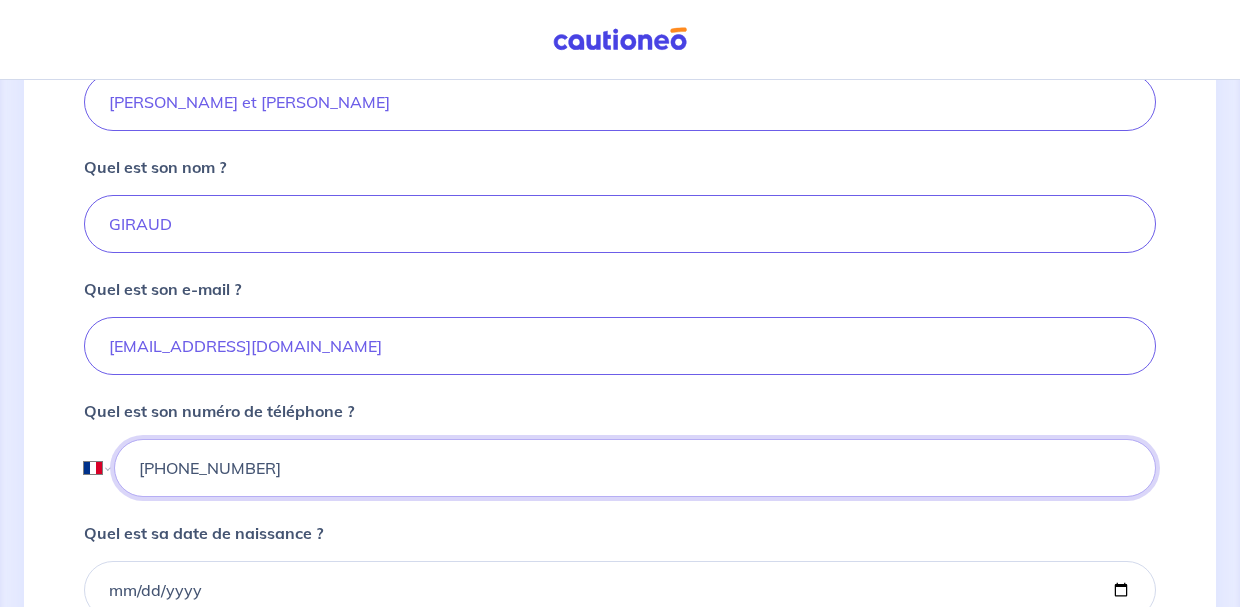 click on "International [GEOGRAPHIC_DATA] [GEOGRAPHIC_DATA] [GEOGRAPHIC_DATA] [GEOGRAPHIC_DATA] [GEOGRAPHIC_DATA] [GEOGRAPHIC_DATA] [GEOGRAPHIC_DATA] [GEOGRAPHIC_DATA] [GEOGRAPHIC_DATA] [GEOGRAPHIC_DATA] [GEOGRAPHIC_DATA] [GEOGRAPHIC_DATA] [GEOGRAPHIC_DATA] [GEOGRAPHIC_DATA] [GEOGRAPHIC_DATA] [GEOGRAPHIC_DATA] [GEOGRAPHIC_DATA] [GEOGRAPHIC_DATA] [GEOGRAPHIC_DATA] [GEOGRAPHIC_DATA] [GEOGRAPHIC_DATA] [GEOGRAPHIC_DATA] [GEOGRAPHIC_DATA] [GEOGRAPHIC_DATA] [GEOGRAPHIC_DATA] [GEOGRAPHIC_DATA] [GEOGRAPHIC_DATA] [GEOGRAPHIC_DATA] [GEOGRAPHIC_DATA] [GEOGRAPHIC_DATA] Brunéi [GEOGRAPHIC_DATA] [GEOGRAPHIC_DATA] [GEOGRAPHIC_DATA] [GEOGRAPHIC_DATA] [GEOGRAPHIC_DATA] [GEOGRAPHIC_DATA] Cayman Centrafrique Chili [GEOGRAPHIC_DATA] (République populaire) [GEOGRAPHIC_DATA] [GEOGRAPHIC_DATA] [GEOGRAPHIC_DATA] (République) Corée, République ([GEOGRAPHIC_DATA]) Corée, République populaire démocratique ([GEOGRAPHIC_DATA]) [GEOGRAPHIC_DATA] Côte d'Ivoire [GEOGRAPHIC_DATA] [GEOGRAPHIC_DATA] [GEOGRAPHIC_DATA] [GEOGRAPHIC_DATA] [GEOGRAPHIC_DATA] [GEOGRAPHIC_DATA] (République) [GEOGRAPHIC_DATA] [GEOGRAPHIC_DATA] [GEOGRAPHIC_DATA] [GEOGRAPHIC_DATA] Arabes Unis [GEOGRAPHIC_DATA] Erythrée [GEOGRAPHIC_DATA] [GEOGRAPHIC_DATA] États-Unis d'Amérique Ethiopie ex-République yougoslave de [GEOGRAPHIC_DATA] [GEOGRAPHIC_DATA] [GEOGRAPHIC_DATA] [GEOGRAPHIC_DATA] [GEOGRAPHIC_DATA] [GEOGRAPHIC_DATA] Géorgie [GEOGRAPHIC_DATA] [GEOGRAPHIC_DATA] [GEOGRAPHIC_DATA] et [GEOGRAPHIC_DATA] [GEOGRAPHIC_DATA] [GEOGRAPHIC_DATA] [GEOGRAPHIC_DATA] [US_STATE] [GEOGRAPHIC_DATA] [GEOGRAPHIC_DATA] [GEOGRAPHIC_DATA]" at bounding box center [620, 468] 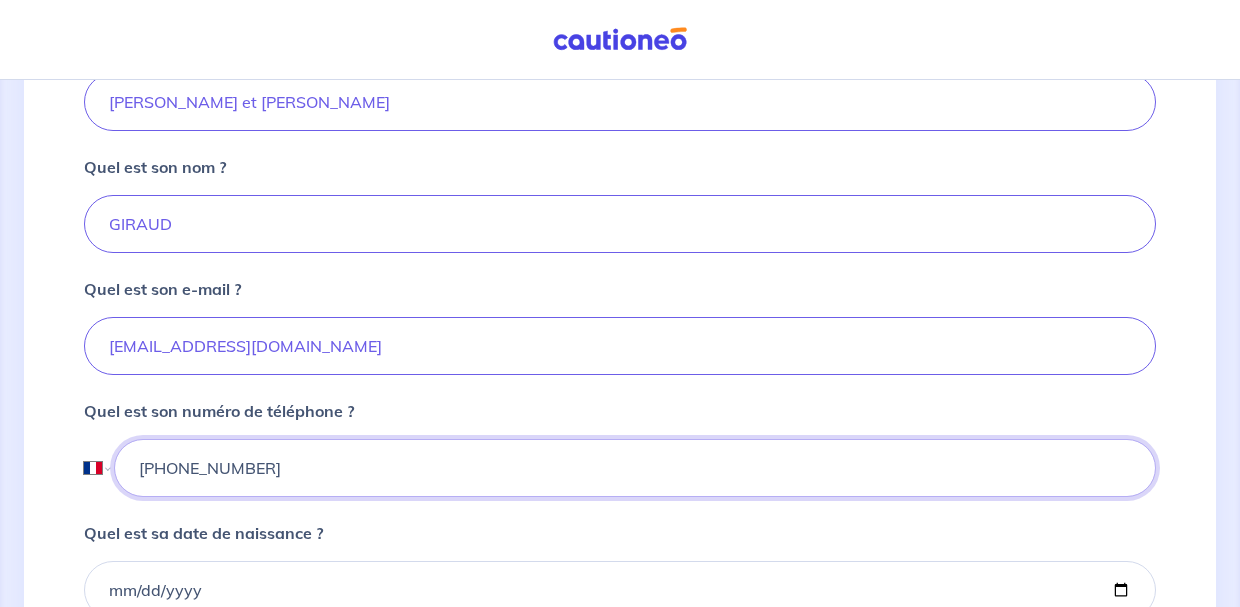 type on "[PHONE_NUMBER]" 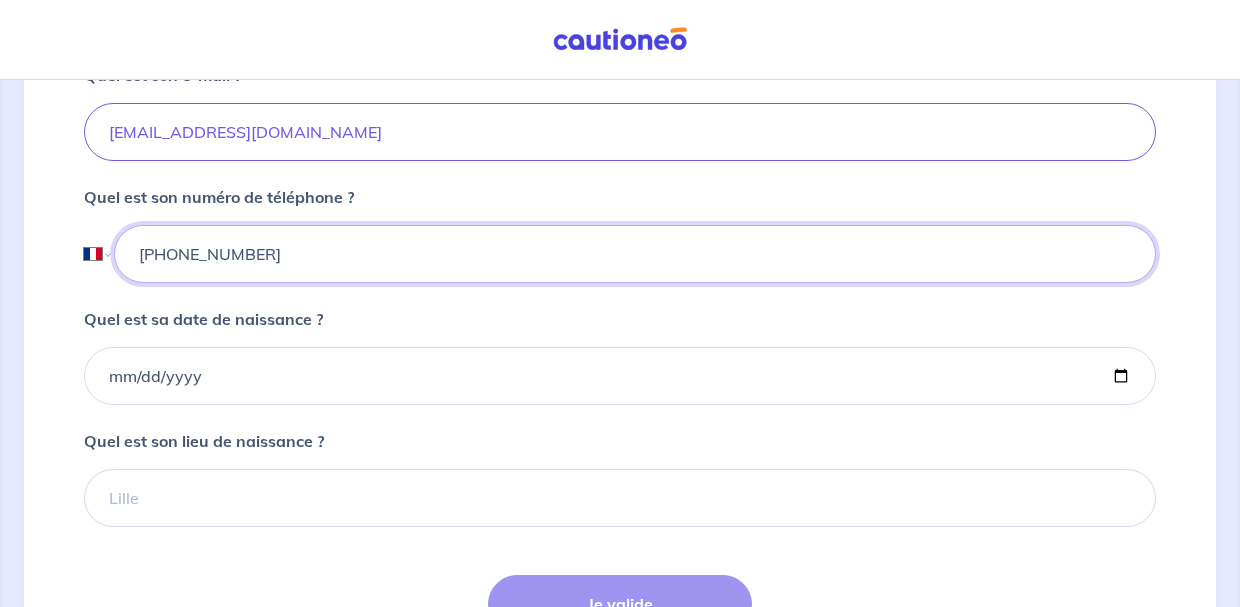 scroll, scrollTop: 695, scrollLeft: 0, axis: vertical 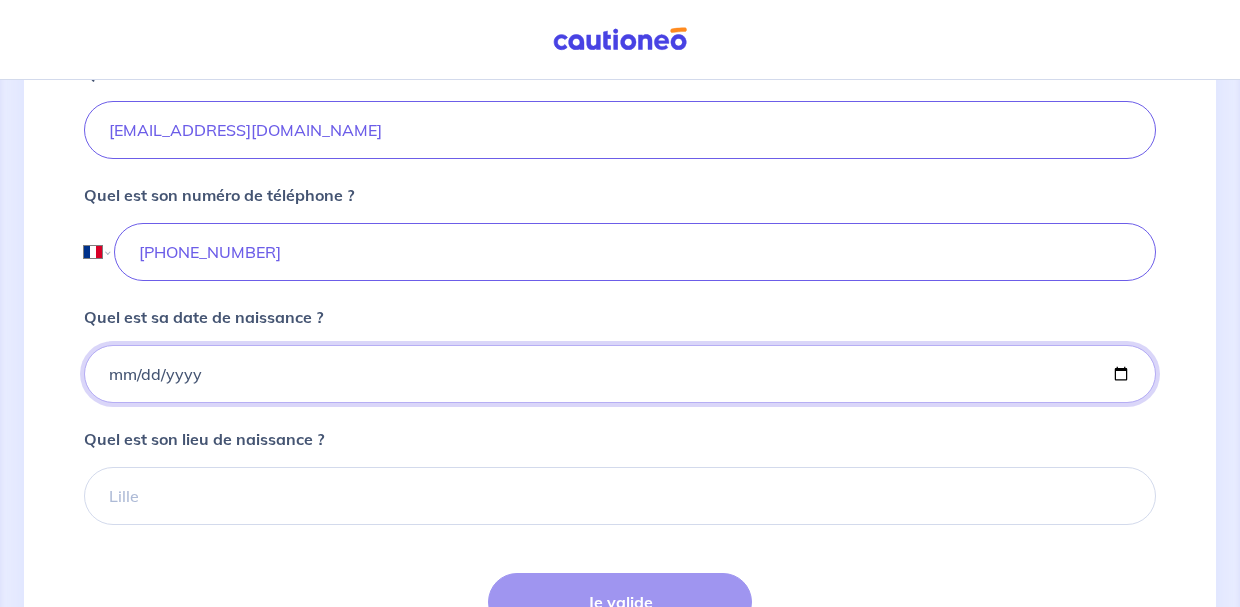 click on "Quel est sa date de naissance ?" at bounding box center (620, 374) 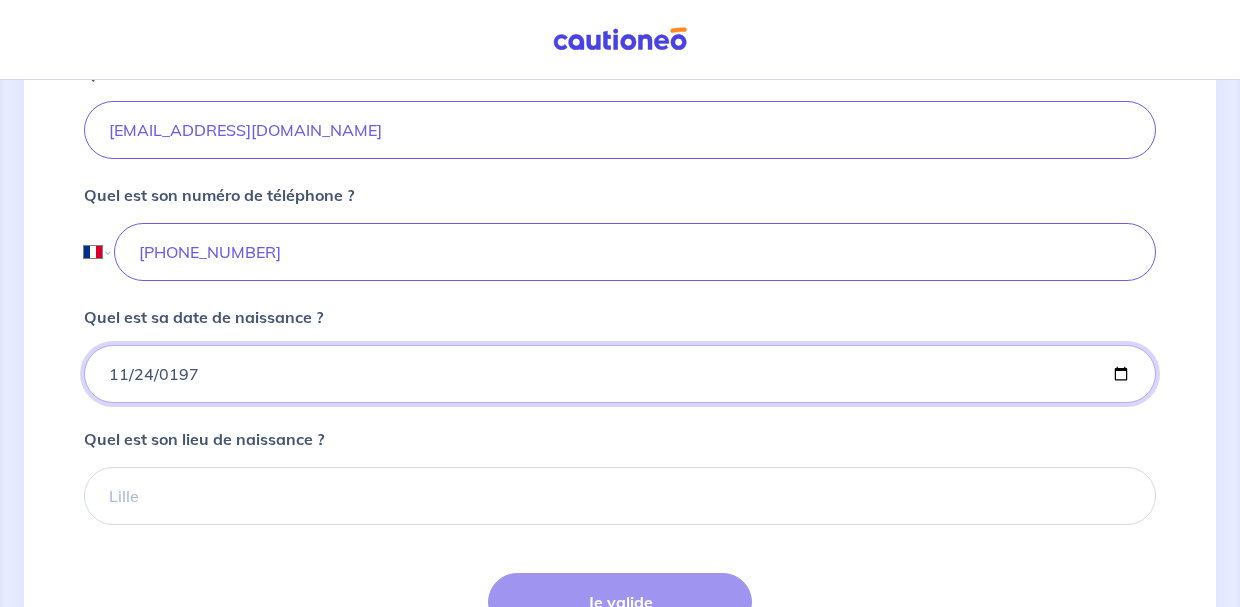 type on "[DATE]" 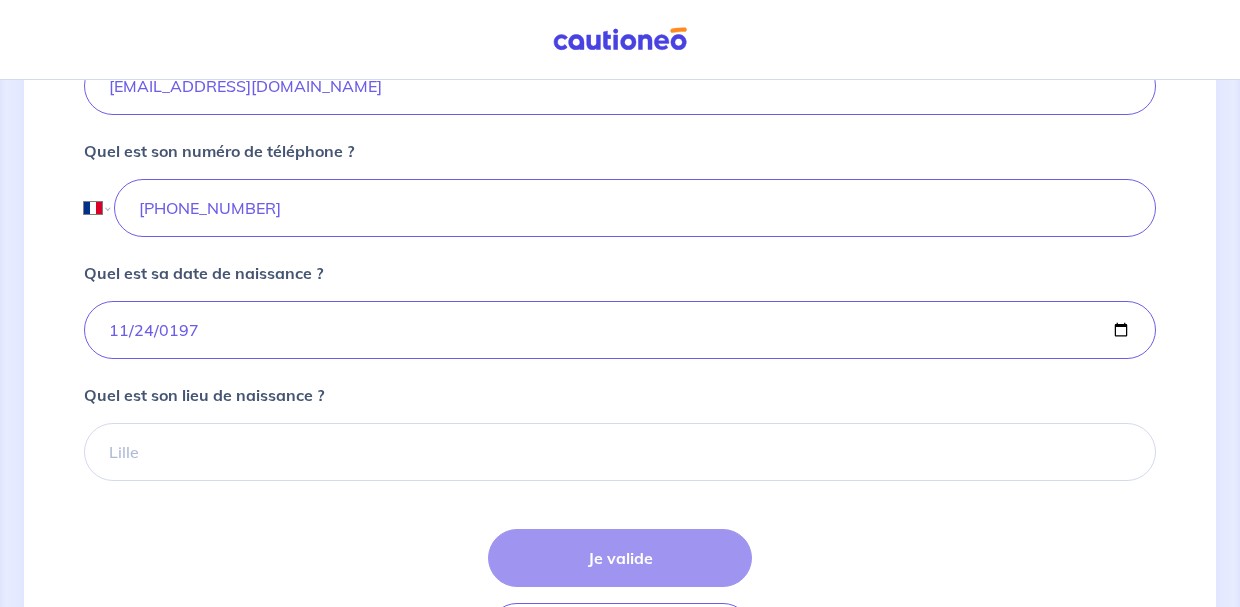 scroll, scrollTop: 846, scrollLeft: 0, axis: vertical 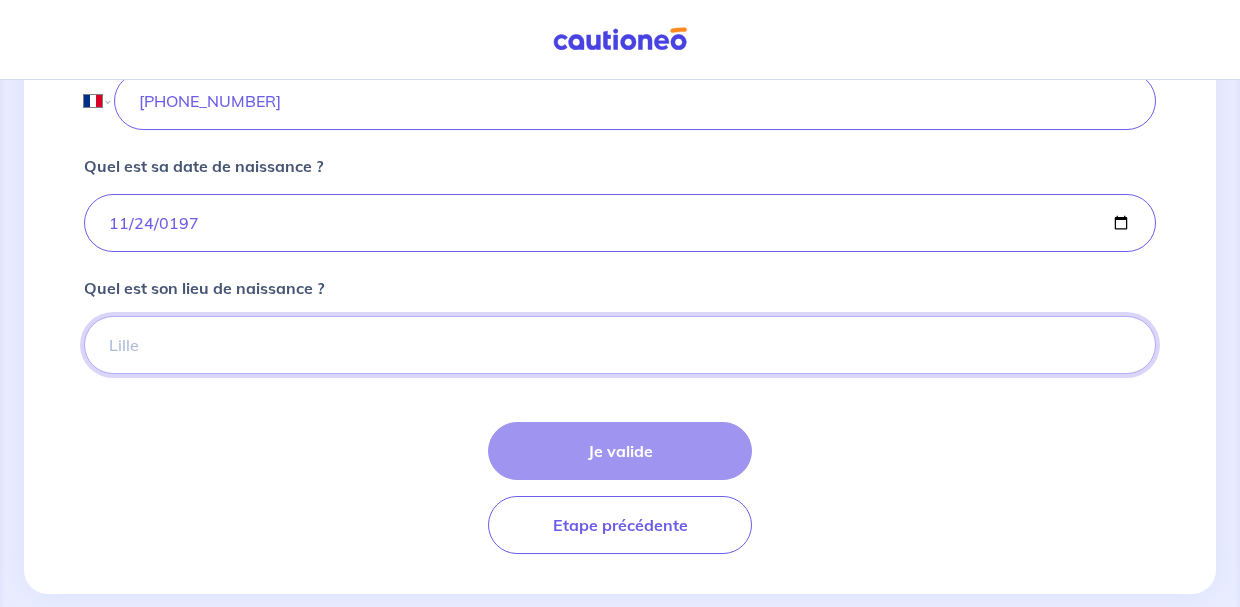 click on "Quel est son lieu de naissance ?" at bounding box center [620, 345] 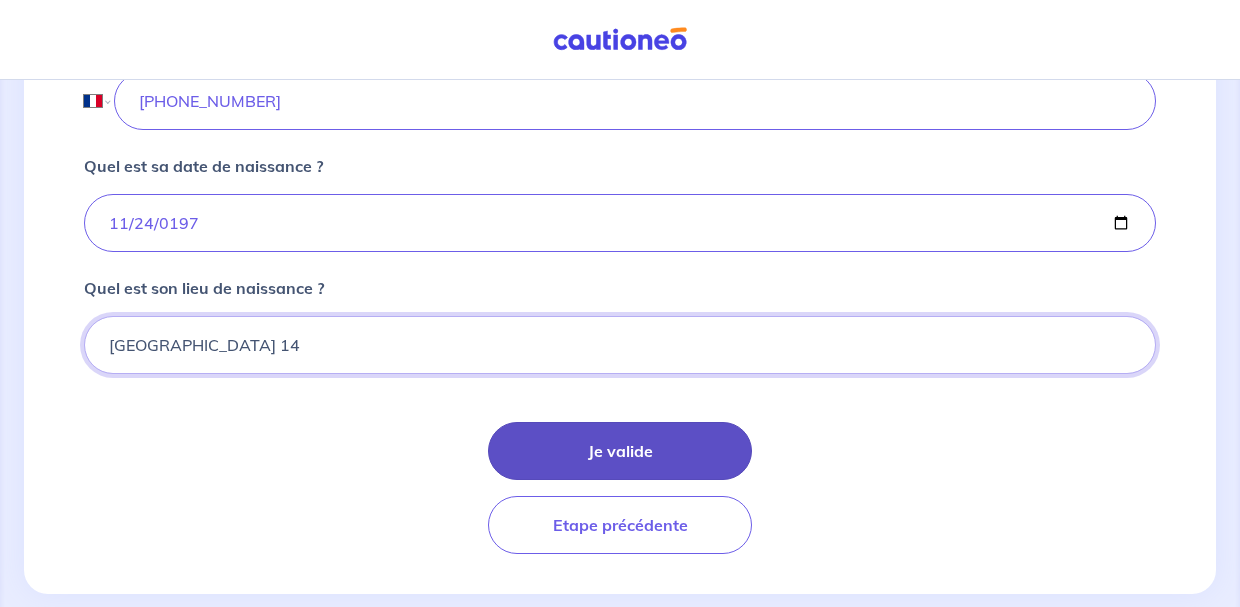 type on "[GEOGRAPHIC_DATA] 14" 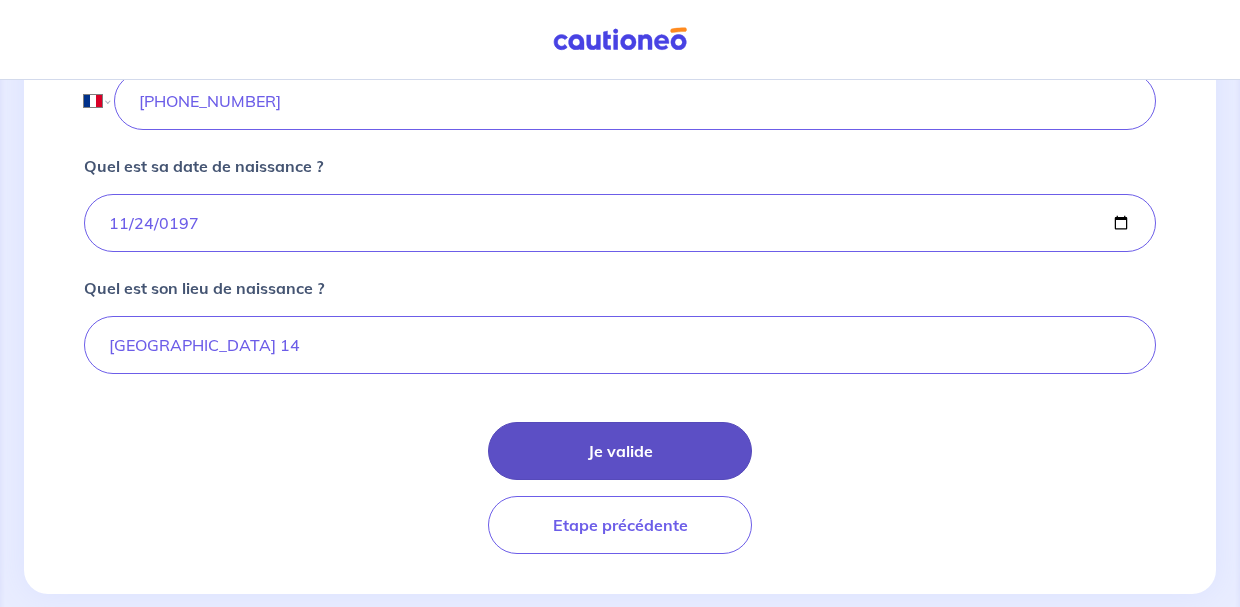 click on "Je valide" at bounding box center (620, 451) 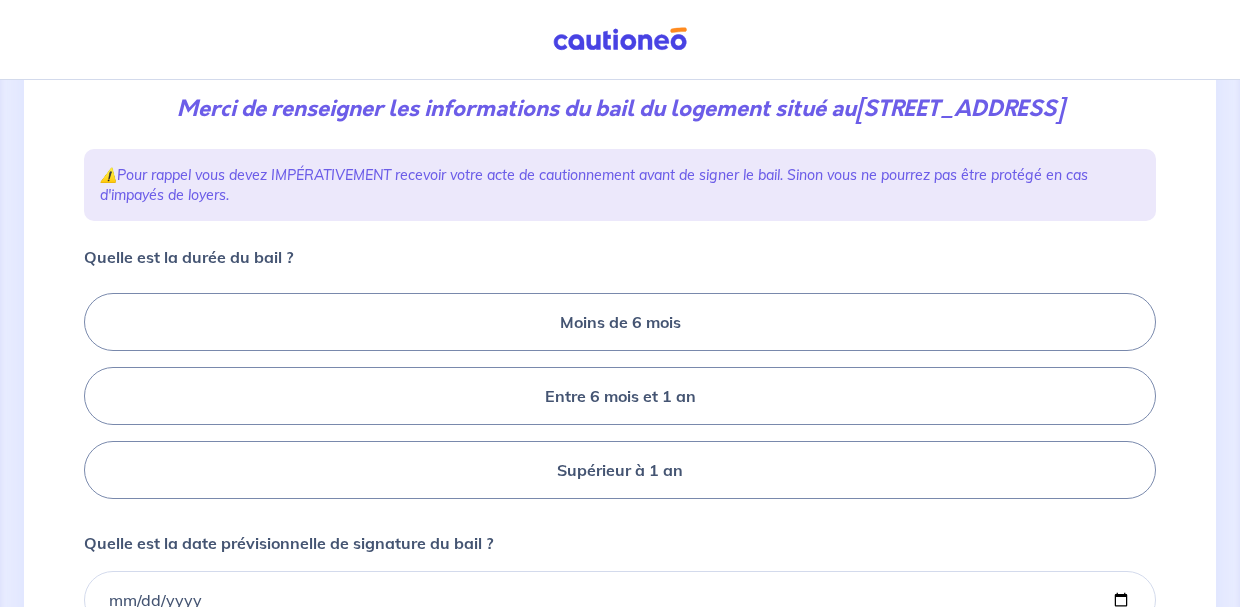 scroll, scrollTop: 272, scrollLeft: 0, axis: vertical 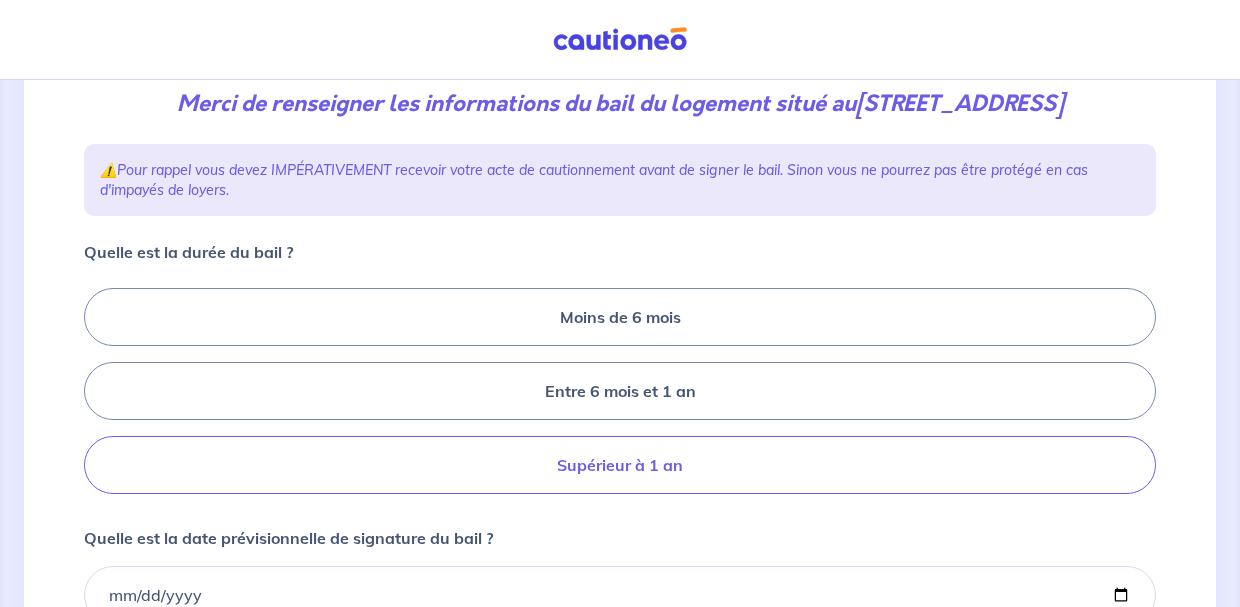 click on "Supérieur à 1 an" at bounding box center [620, 465] 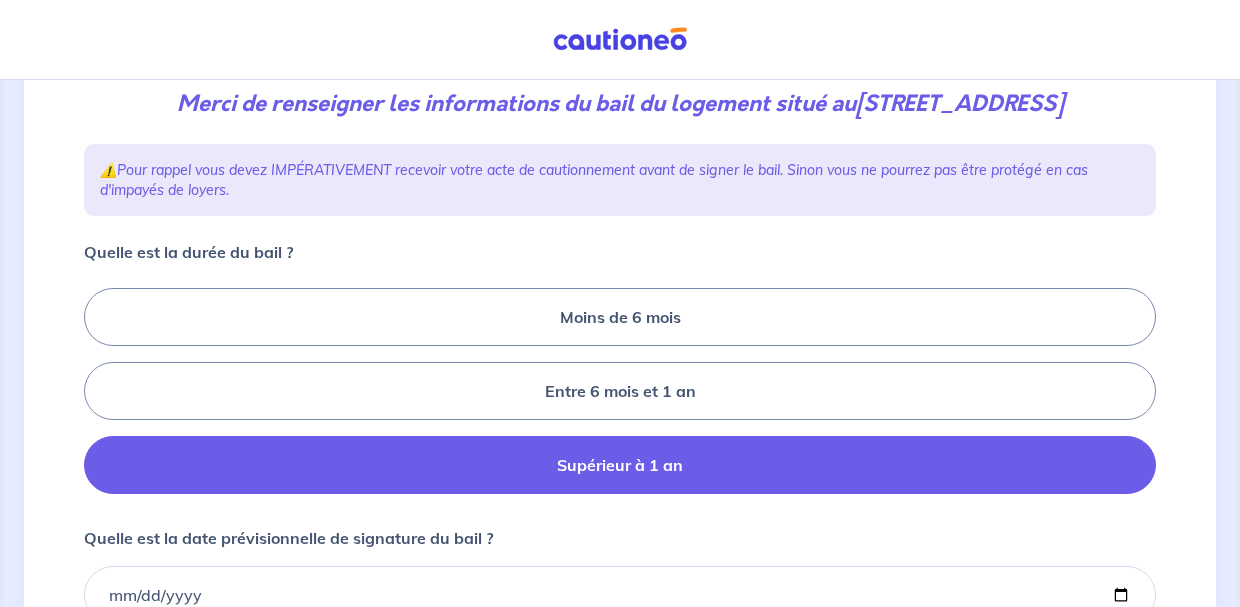 radio on "true" 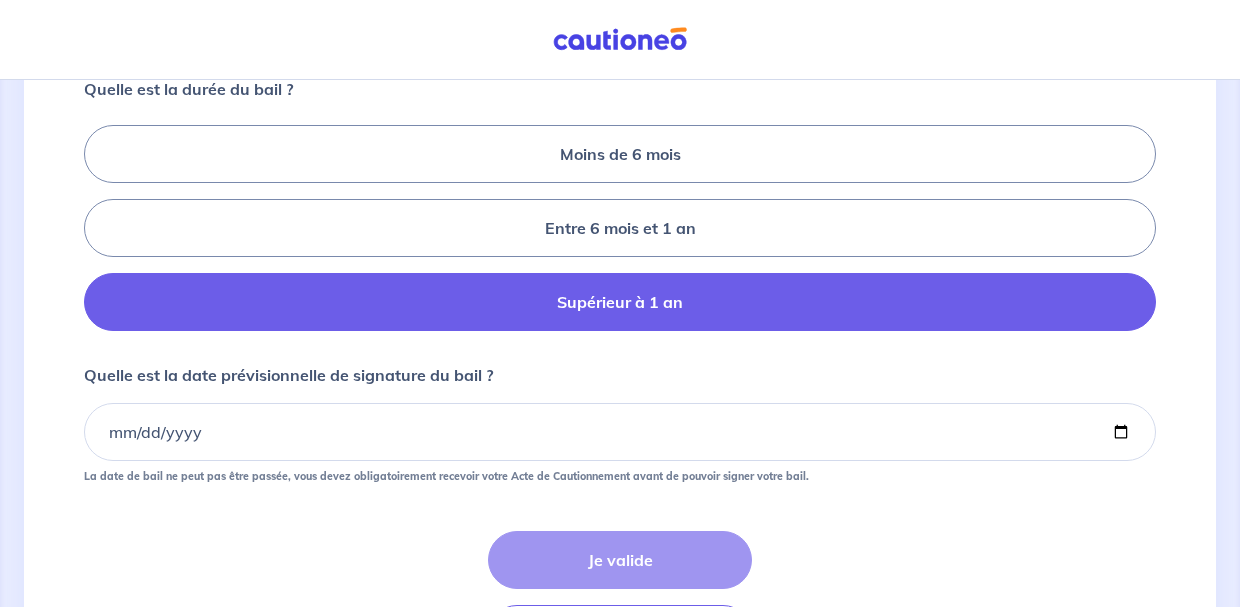 scroll, scrollTop: 444, scrollLeft: 0, axis: vertical 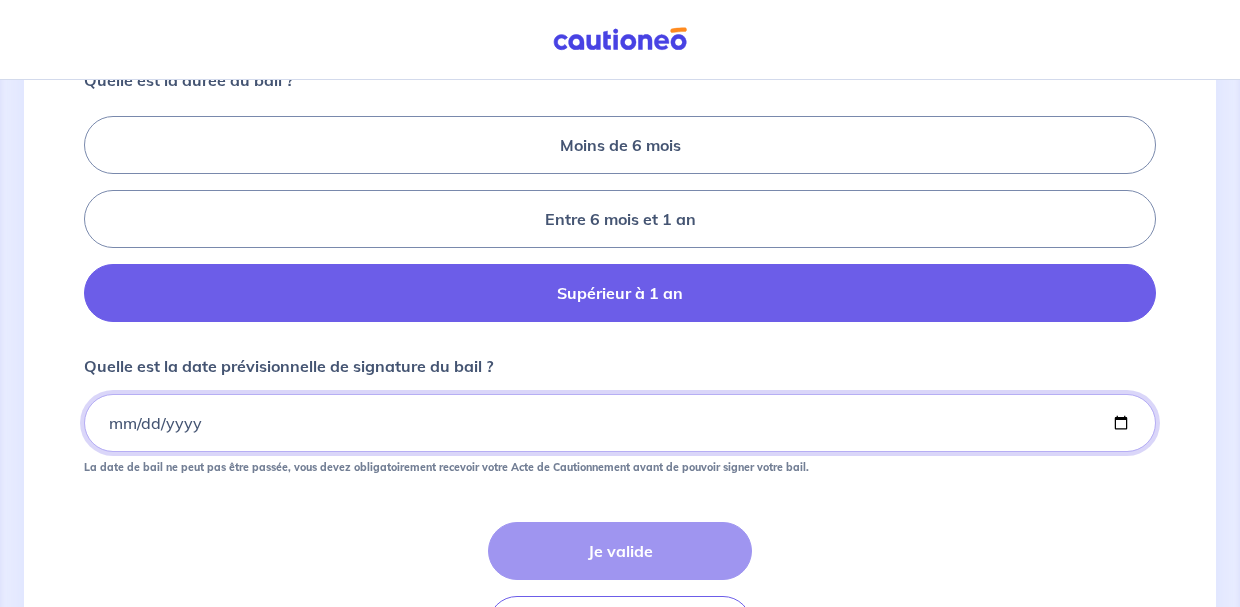 click on "Quelle est la date prévisionnelle de signature du bail ?" at bounding box center [620, 423] 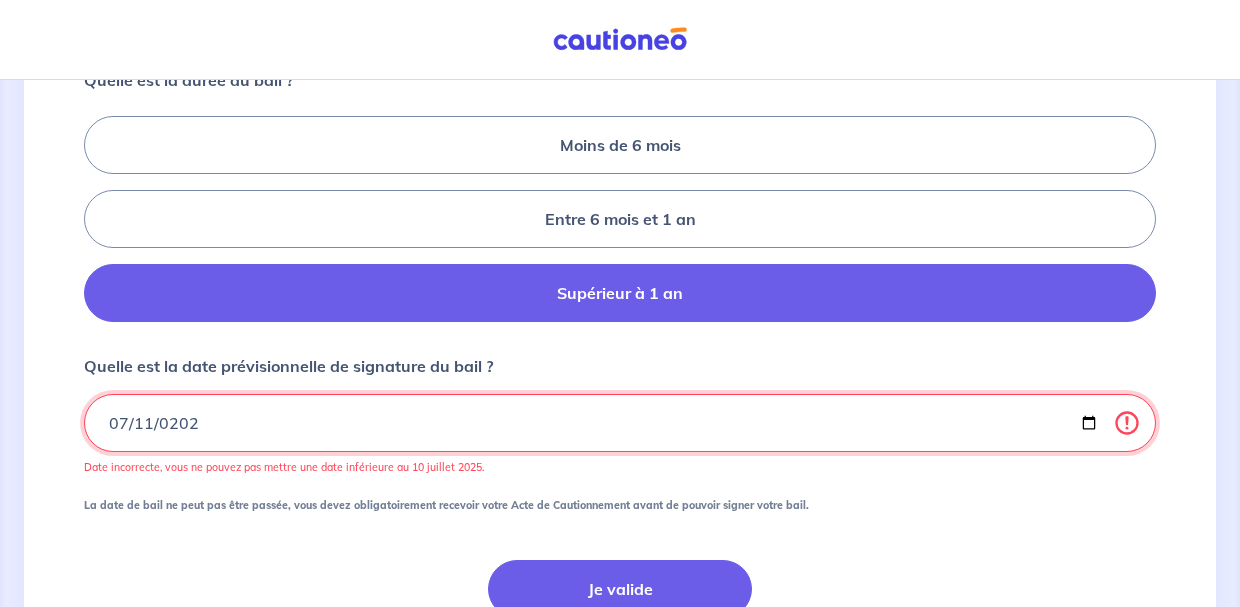 type on "[DATE]" 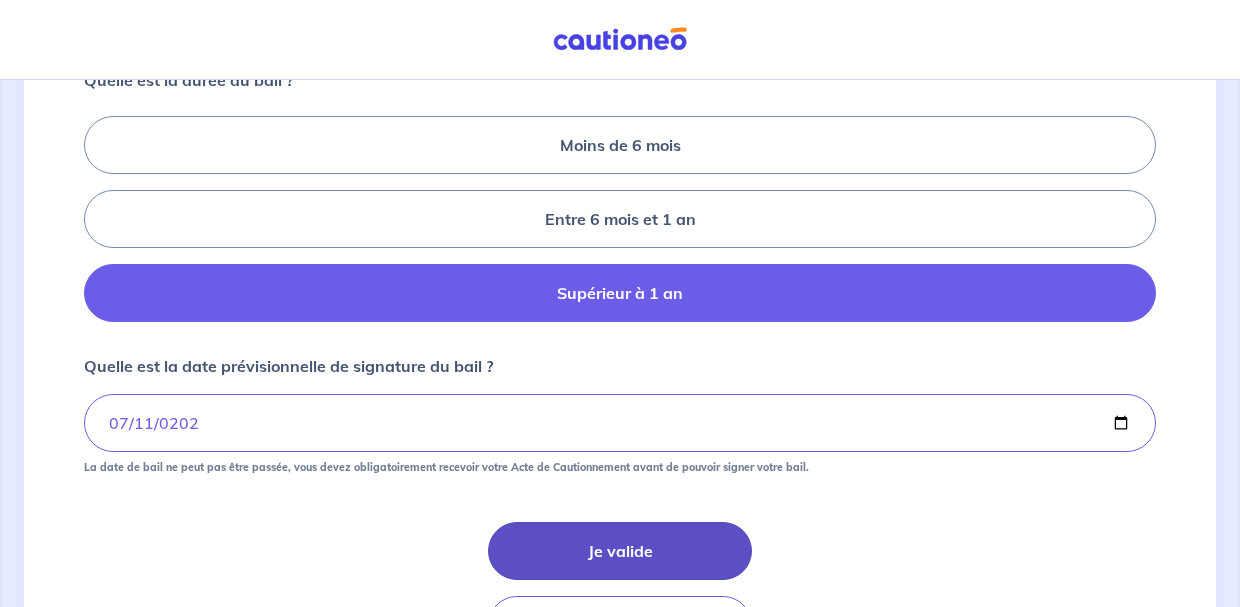 click on "Je valide" at bounding box center [620, 551] 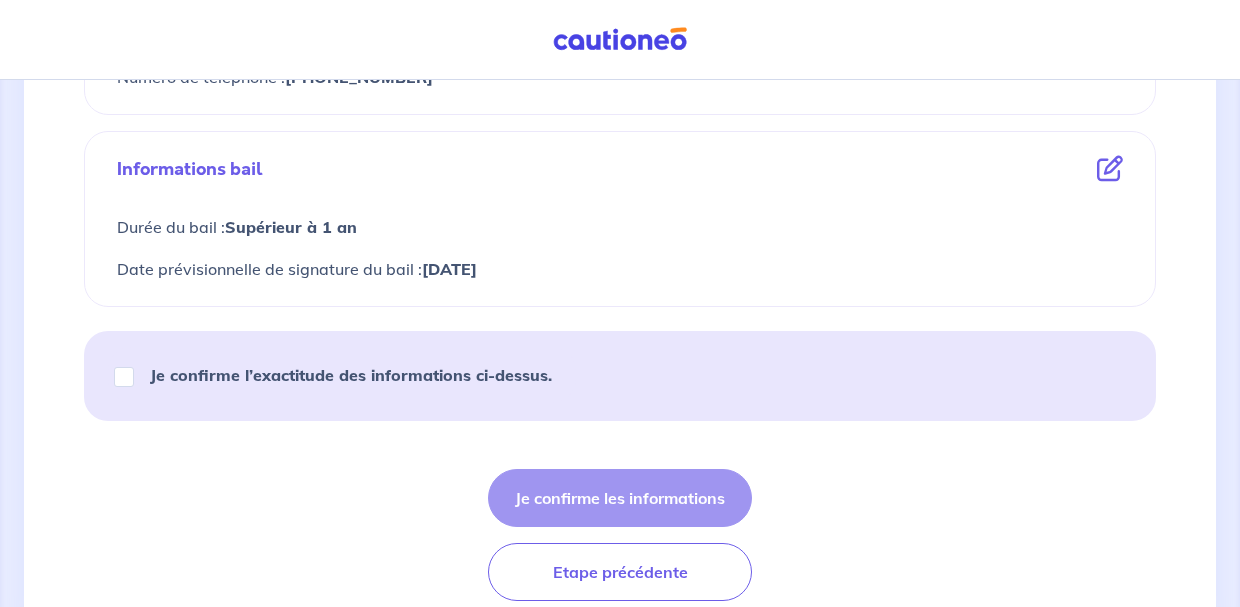 scroll, scrollTop: 1084, scrollLeft: 0, axis: vertical 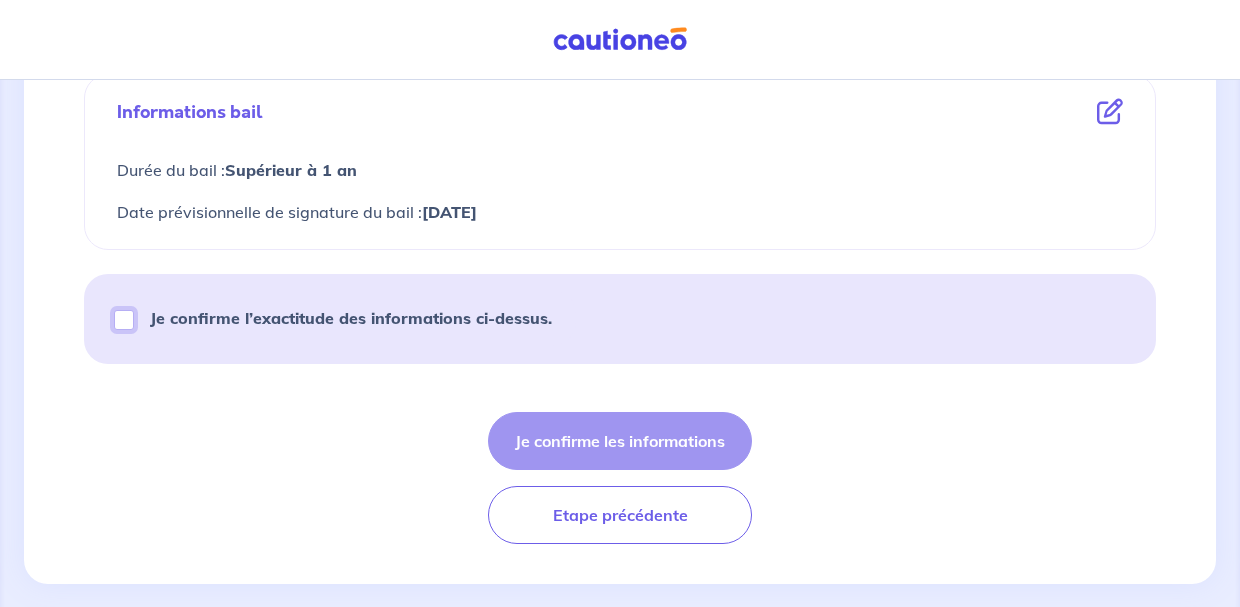 click on "Je confirme l’exactitude des informations ci-dessus." at bounding box center (124, 320) 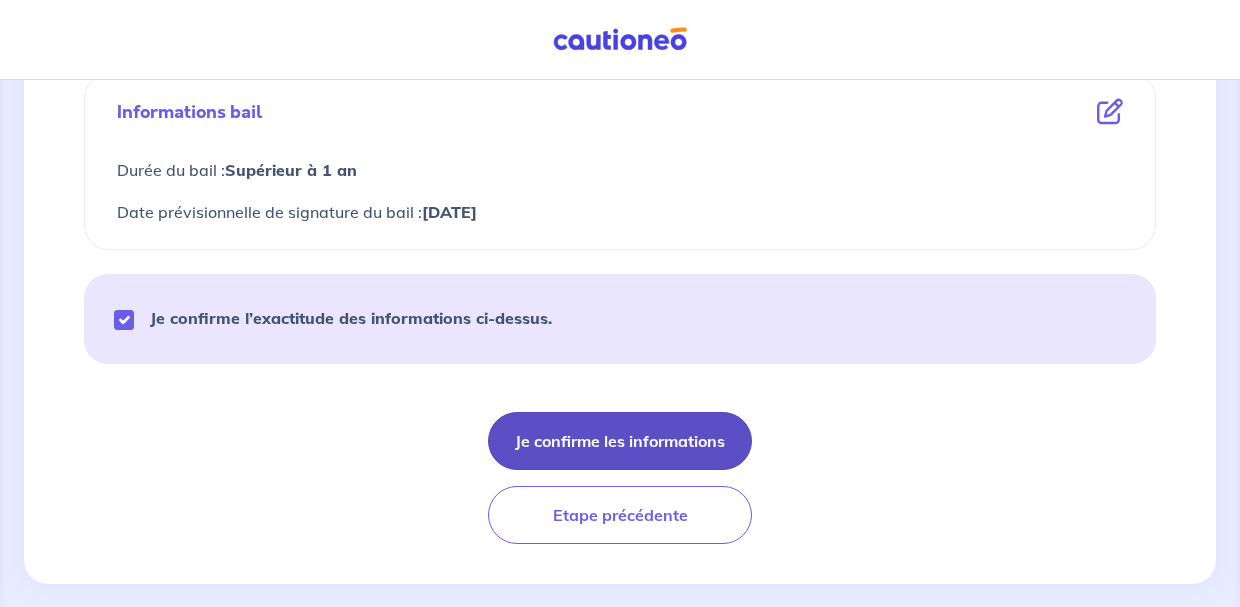 click on "Je confirme les informations" at bounding box center (620, 441) 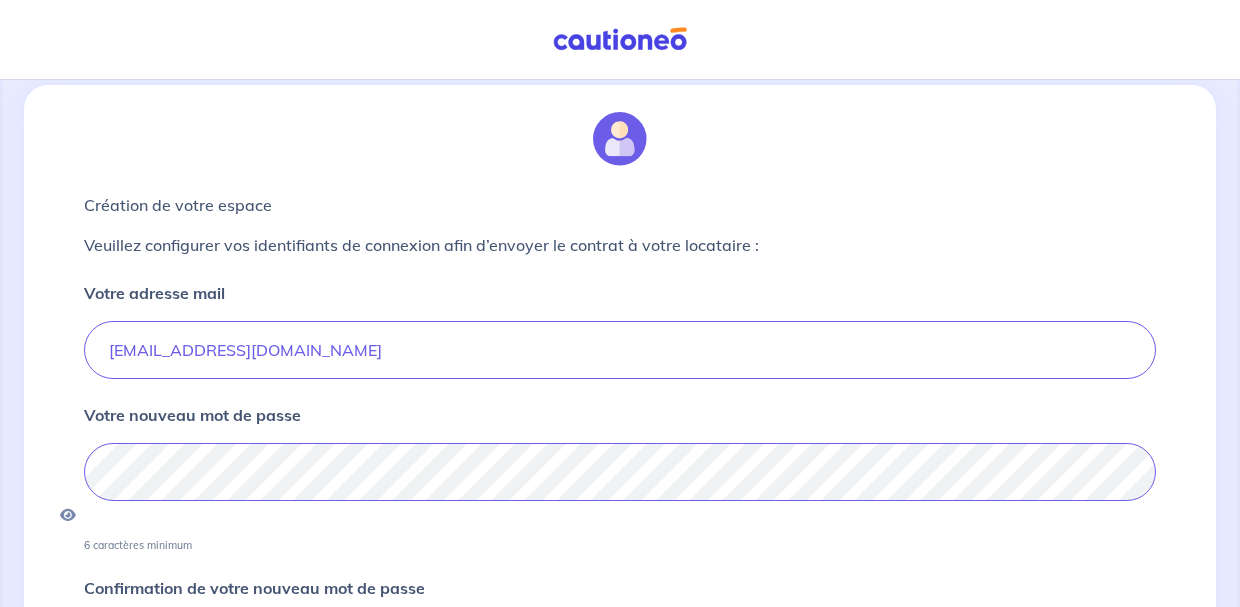 scroll, scrollTop: 91, scrollLeft: 0, axis: vertical 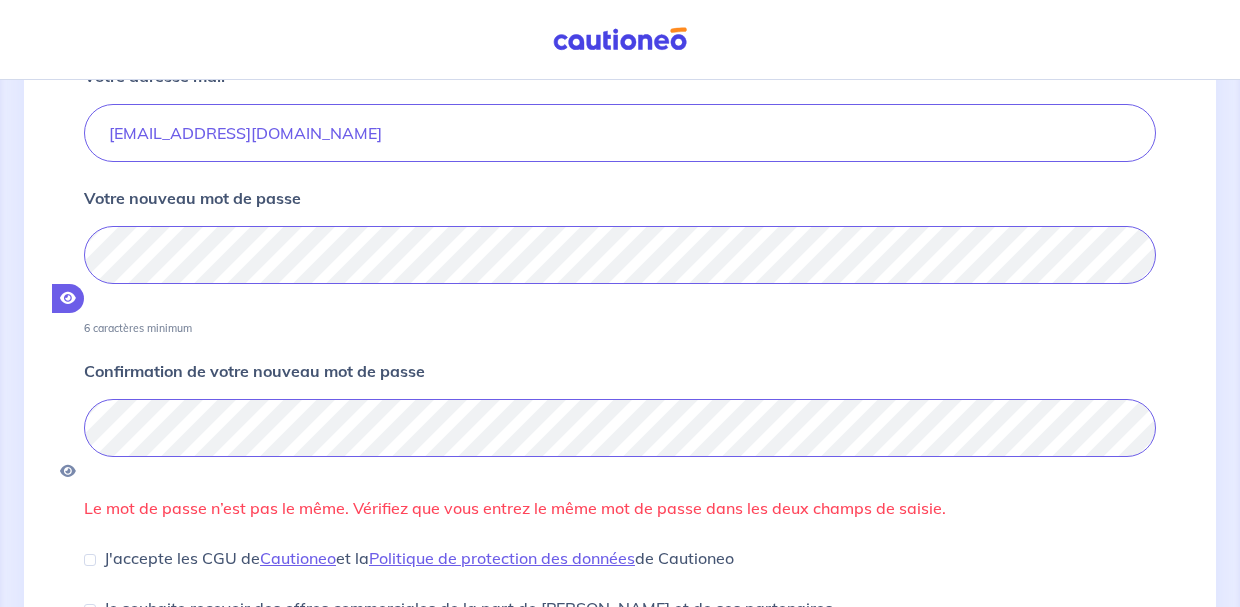 click at bounding box center (68, 298) 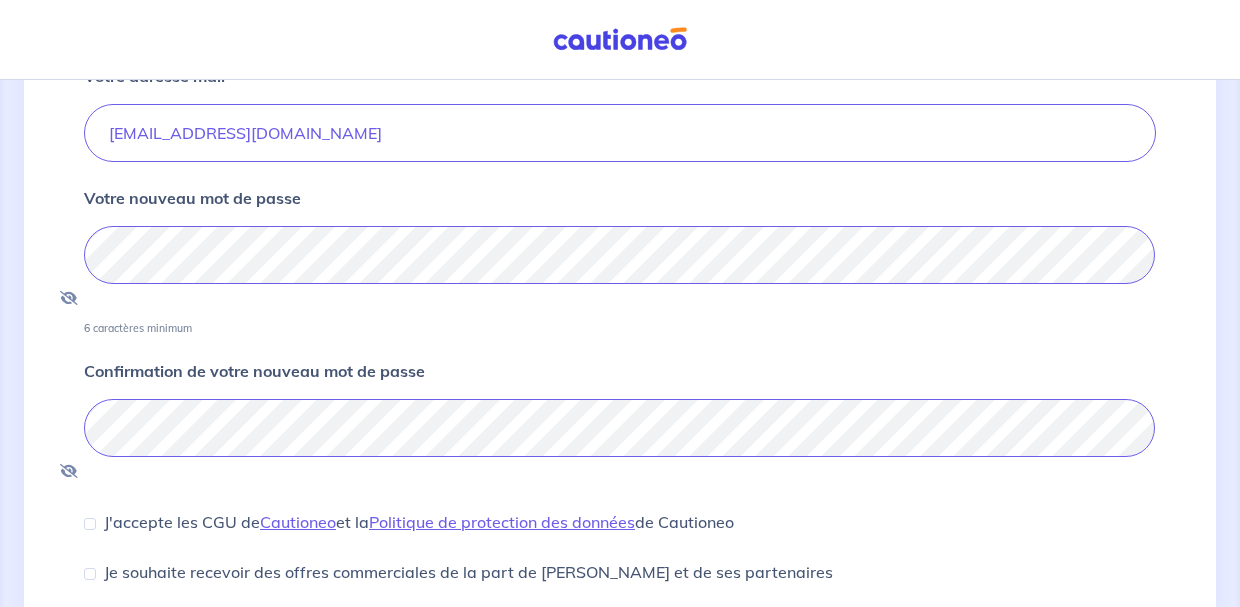 click on "J'accepte les CGU de  [PERSON_NAME]  et la  Politique de protection des données   de Cautioneo" at bounding box center [409, 522] 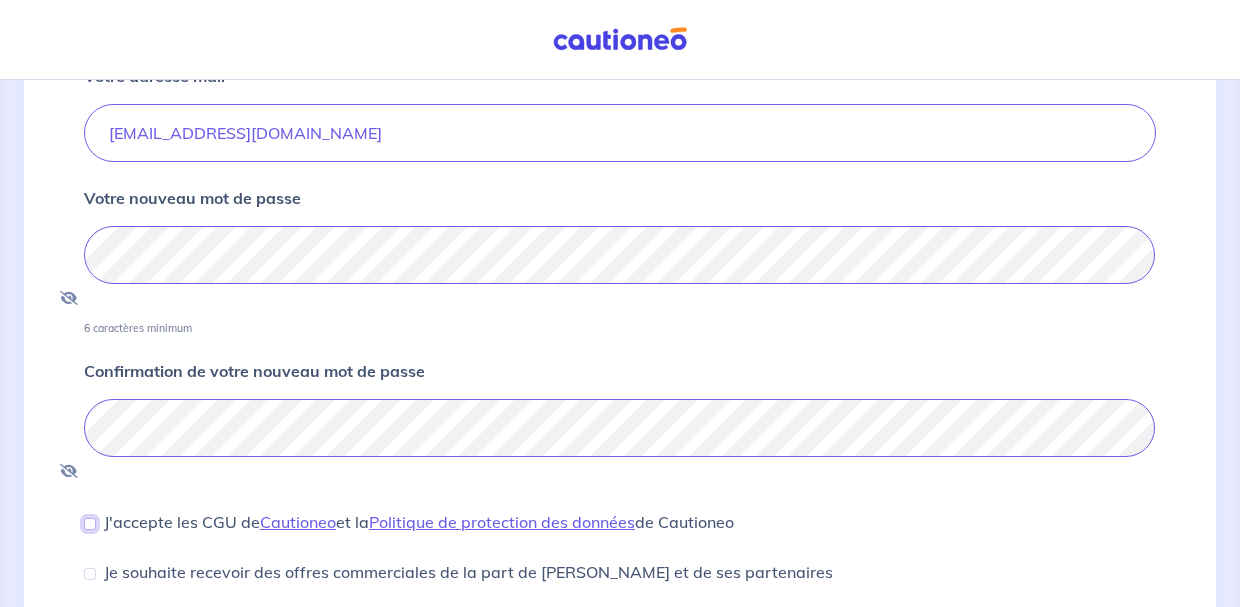 click on "J'accepte les CGU de  [PERSON_NAME]  et la  Politique de protection des données   de Cautioneo" at bounding box center [90, 524] 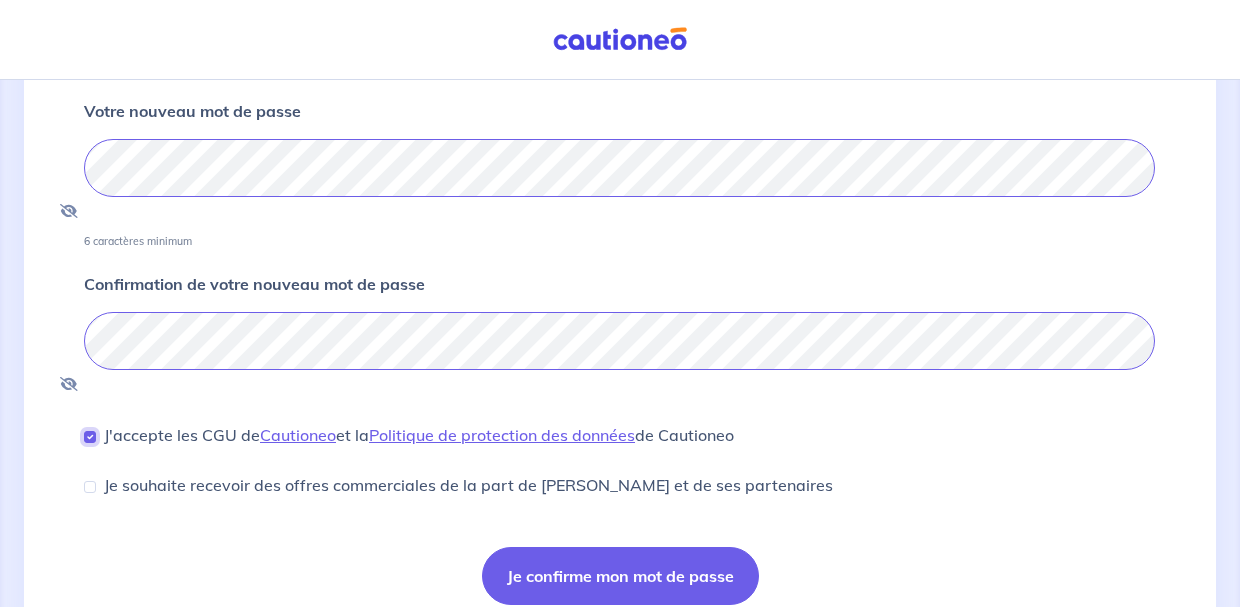 scroll, scrollTop: 375, scrollLeft: 0, axis: vertical 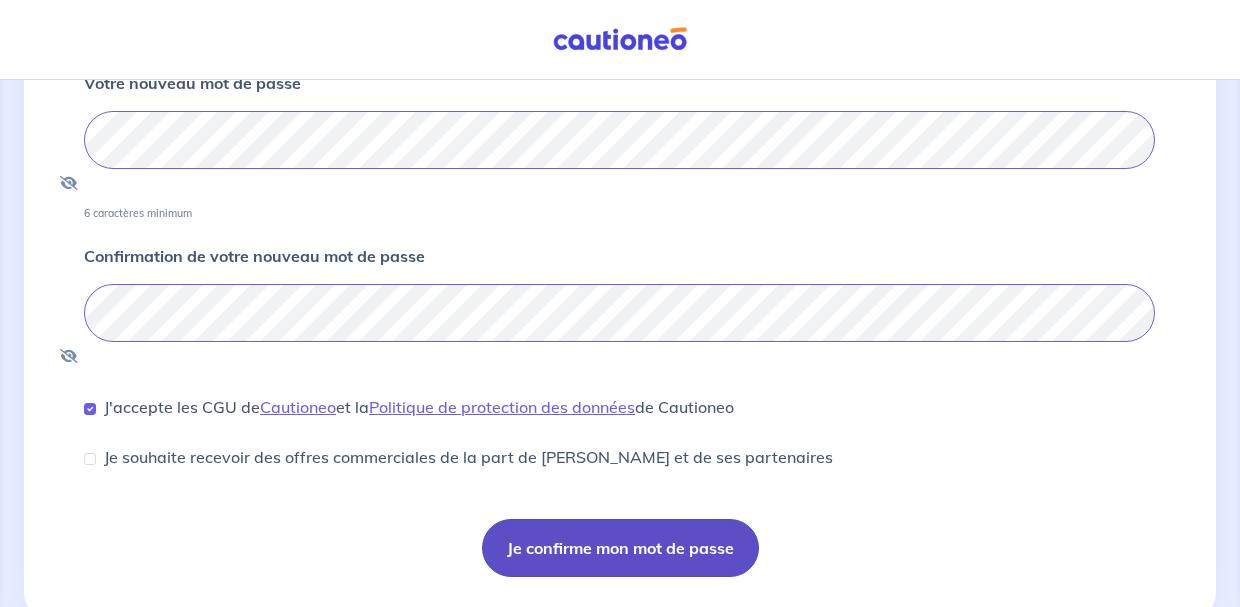 click on "Je confirme mon mot de passe" at bounding box center (620, 548) 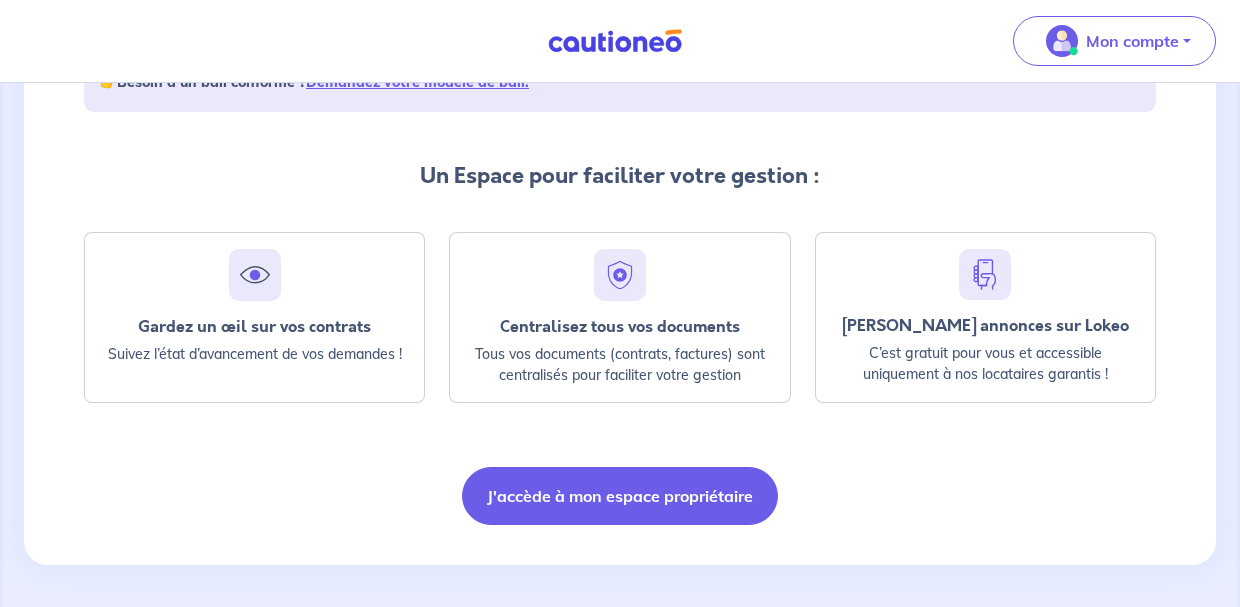 scroll, scrollTop: 433, scrollLeft: 0, axis: vertical 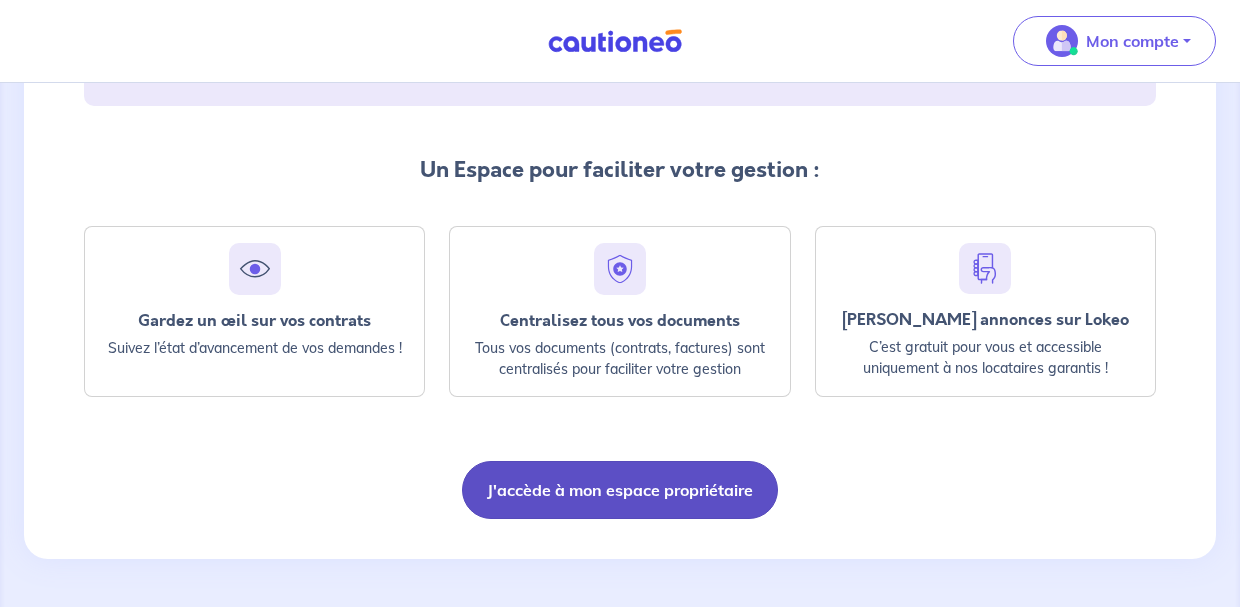 click on "J'accède à mon espace propriétaire" at bounding box center [620, 490] 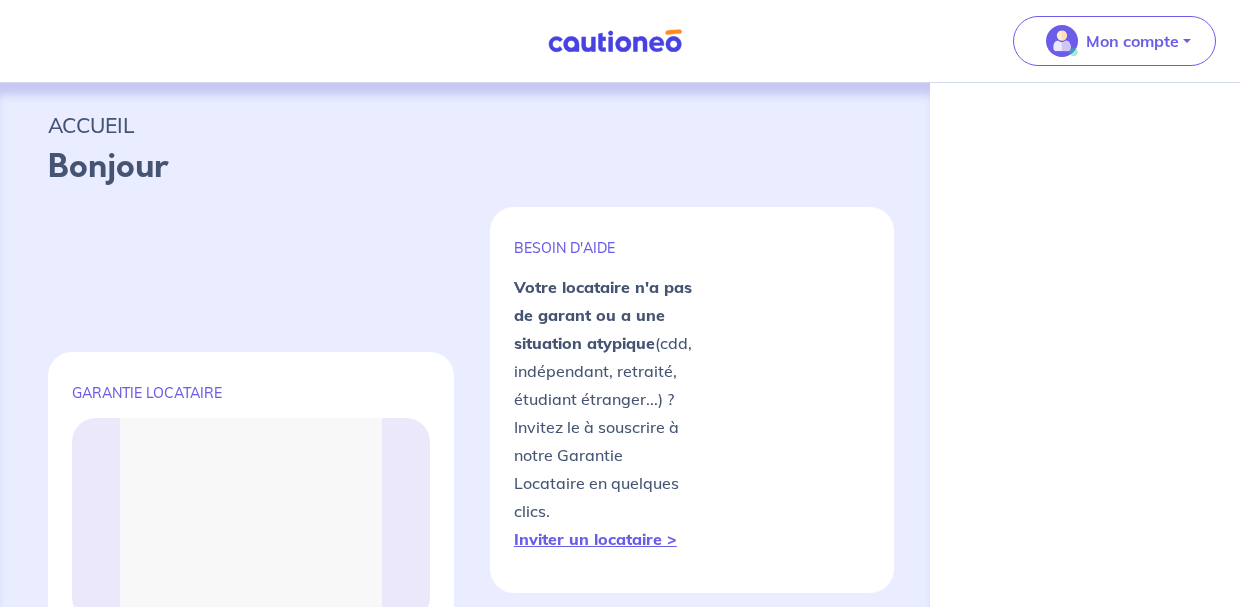 scroll, scrollTop: 0, scrollLeft: 0, axis: both 